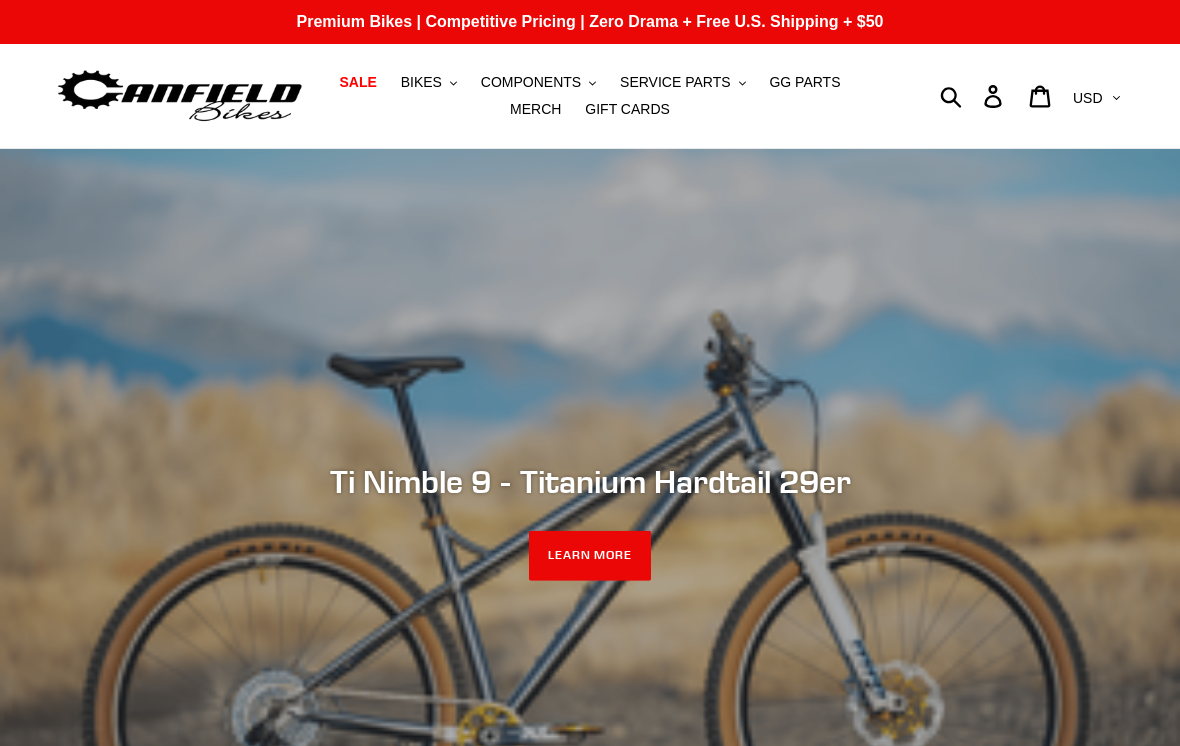 scroll, scrollTop: 0, scrollLeft: 0, axis: both 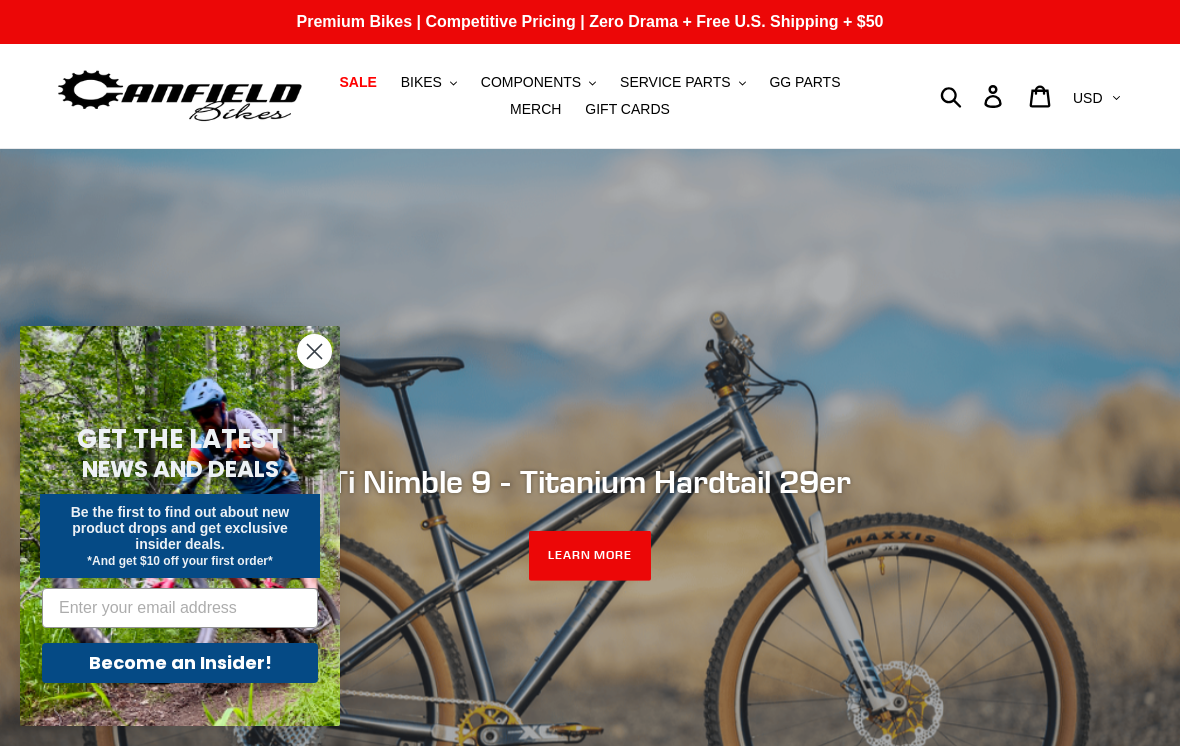 click 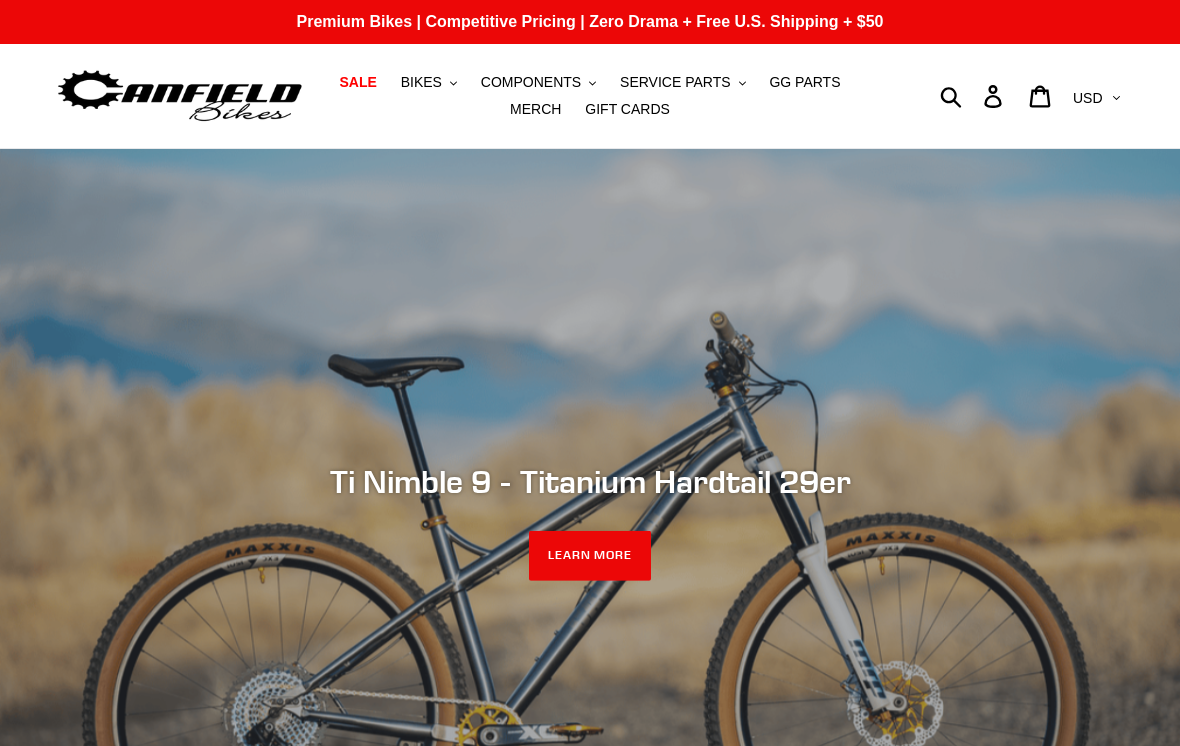 click on "BIKES" at bounding box center (421, 82) 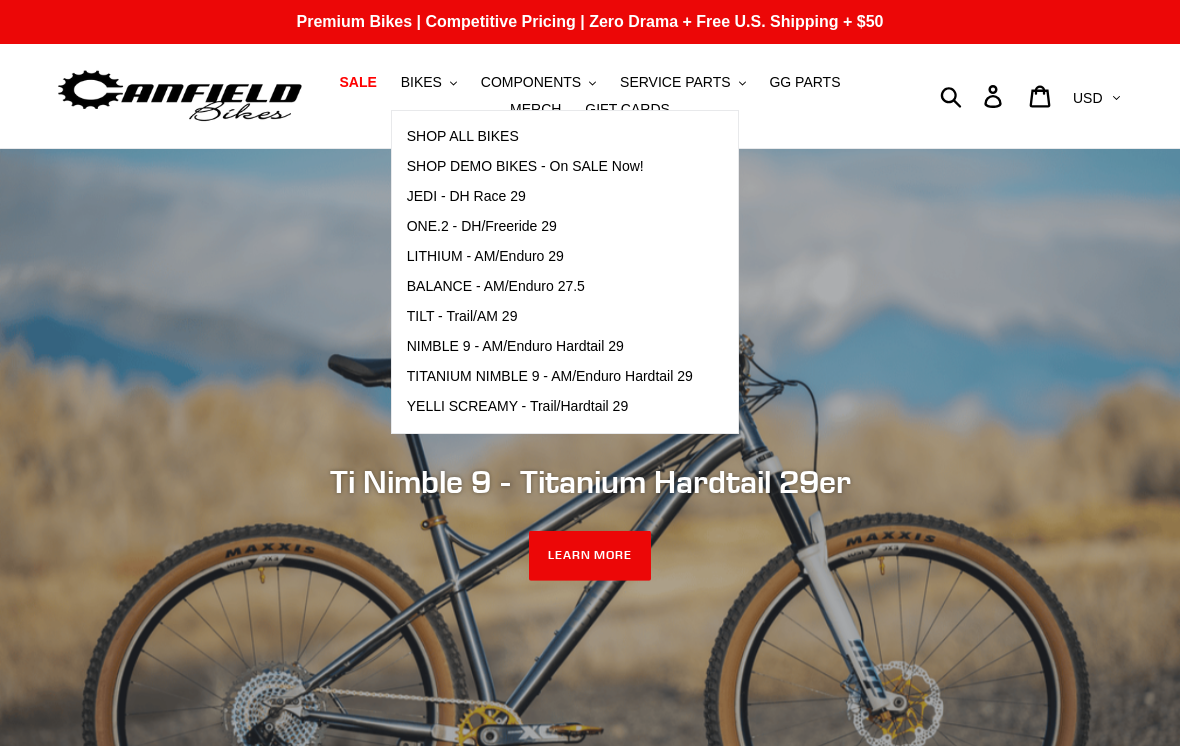click on "YELLI SCREAMY - Trail/Hardtail 29" at bounding box center [518, 406] 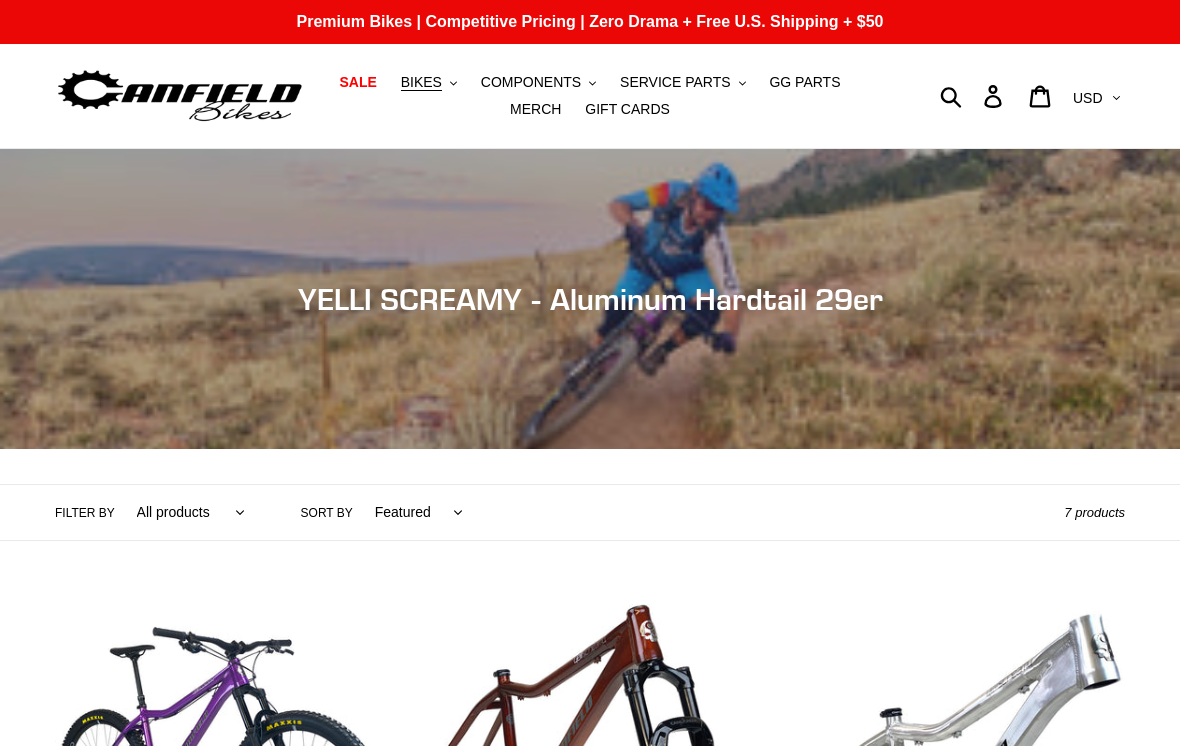 scroll, scrollTop: 0, scrollLeft: 0, axis: both 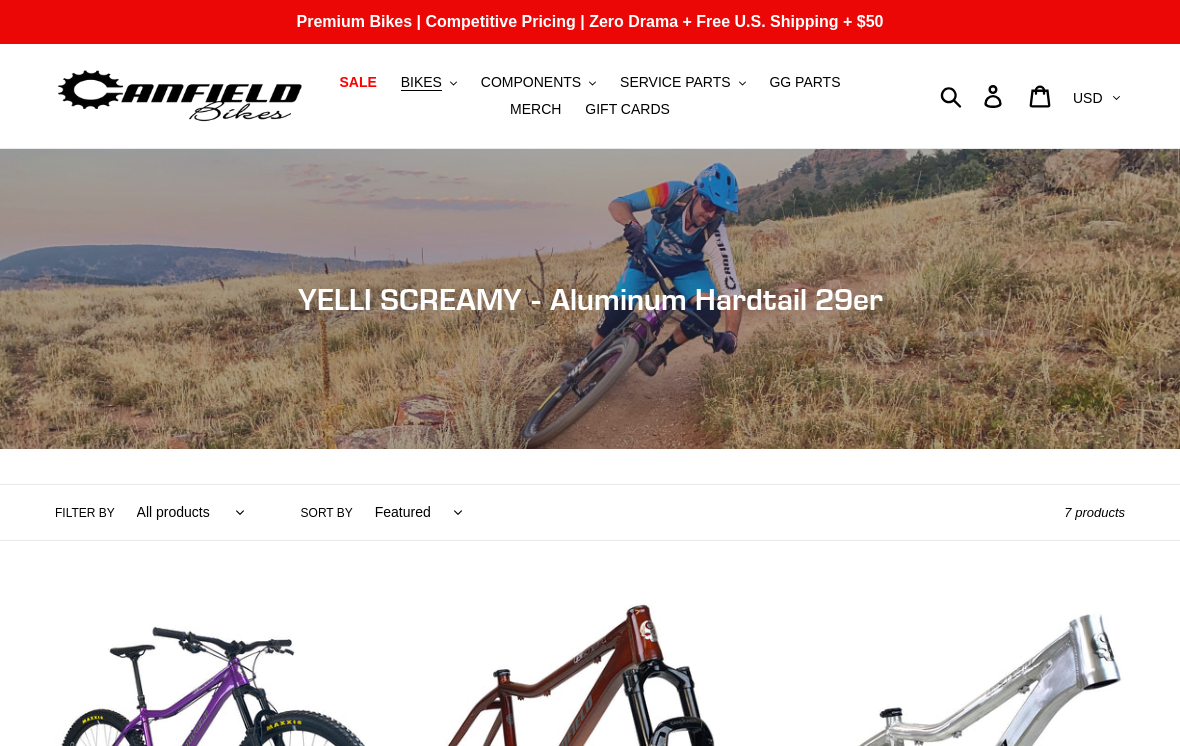 click on "BIKES" at bounding box center (421, 82) 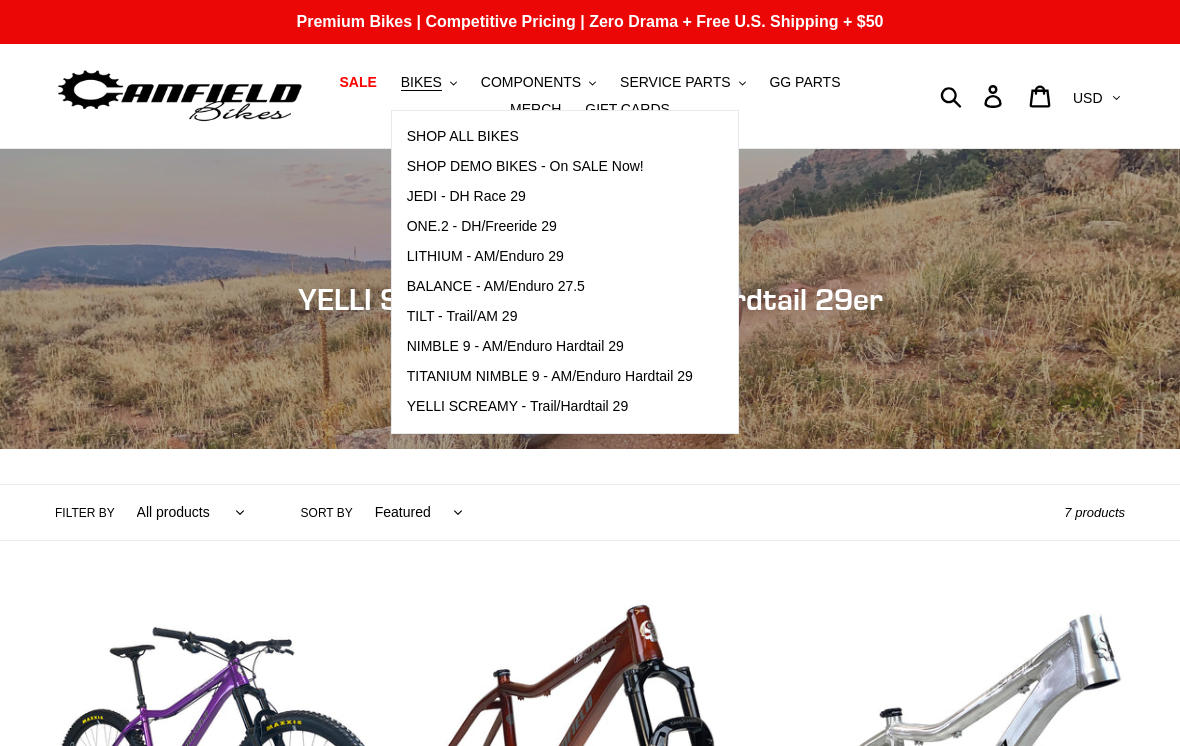 click on "NIMBLE 9 - AM/Enduro Hardtail 29" at bounding box center (515, 346) 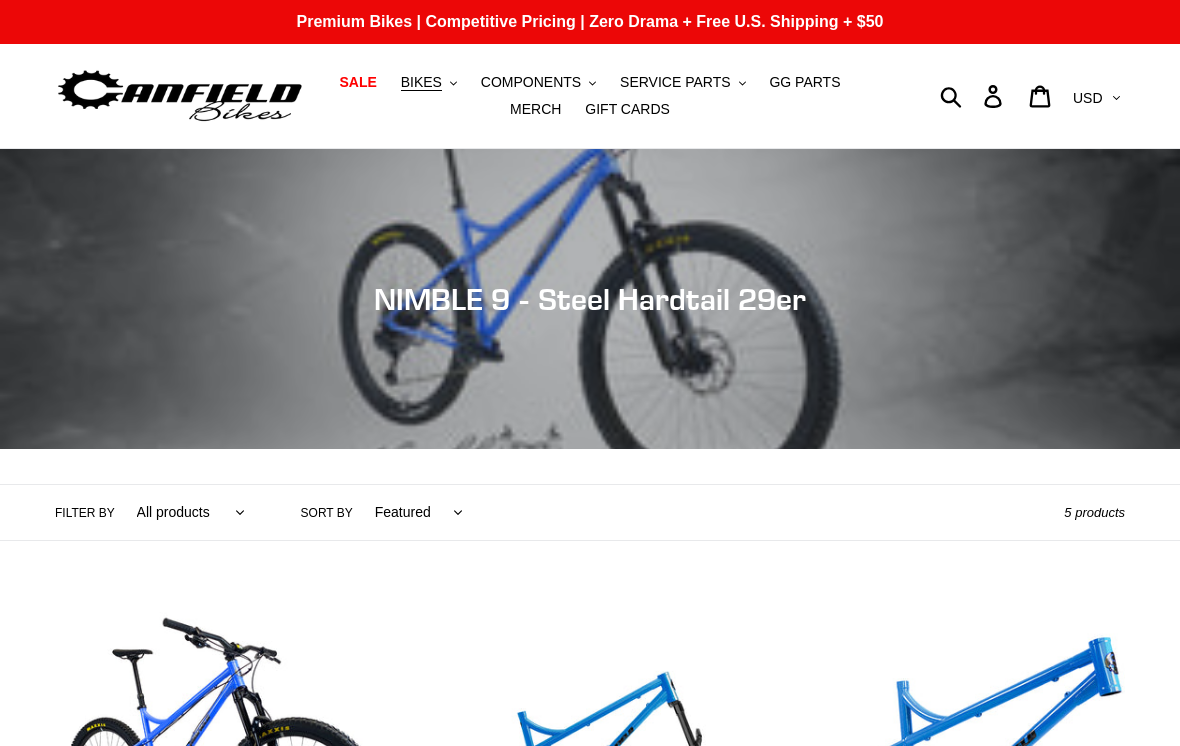 scroll, scrollTop: 0, scrollLeft: 0, axis: both 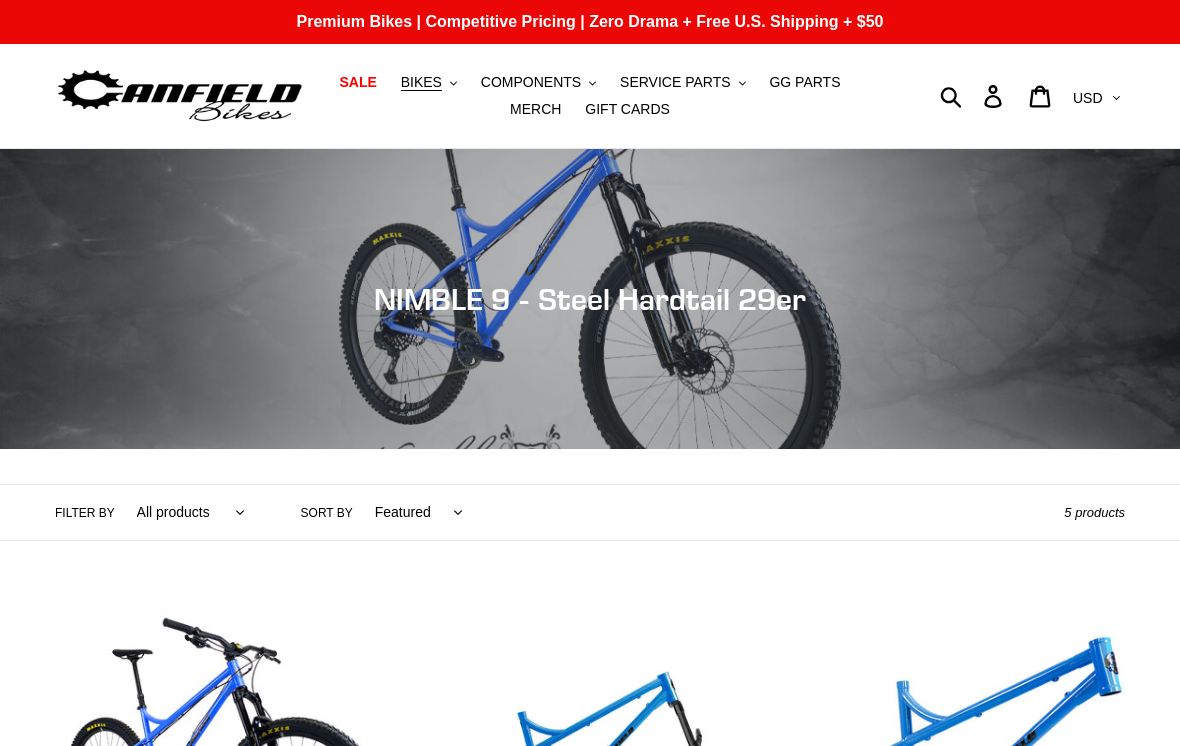click on "BIKES .cls-1{fill:#231f20}" at bounding box center (429, 82) 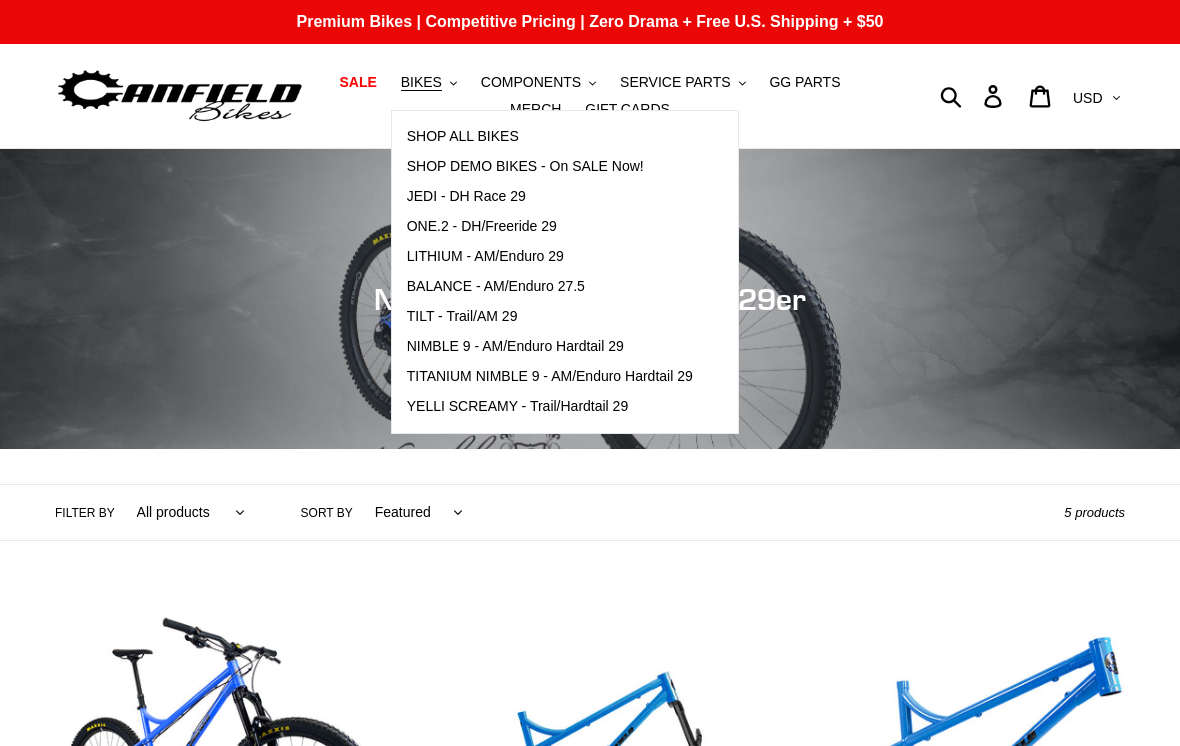 click on "LITHIUM - AM/Enduro 29" at bounding box center [485, 256] 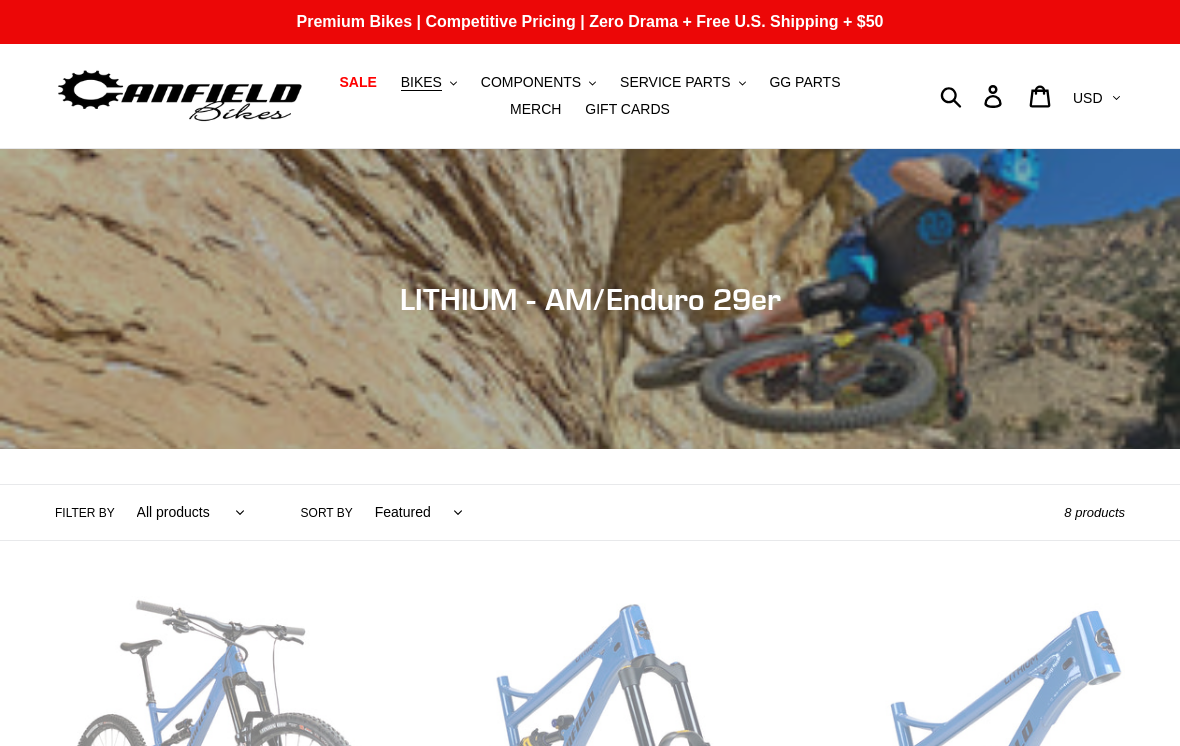 scroll, scrollTop: 0, scrollLeft: 0, axis: both 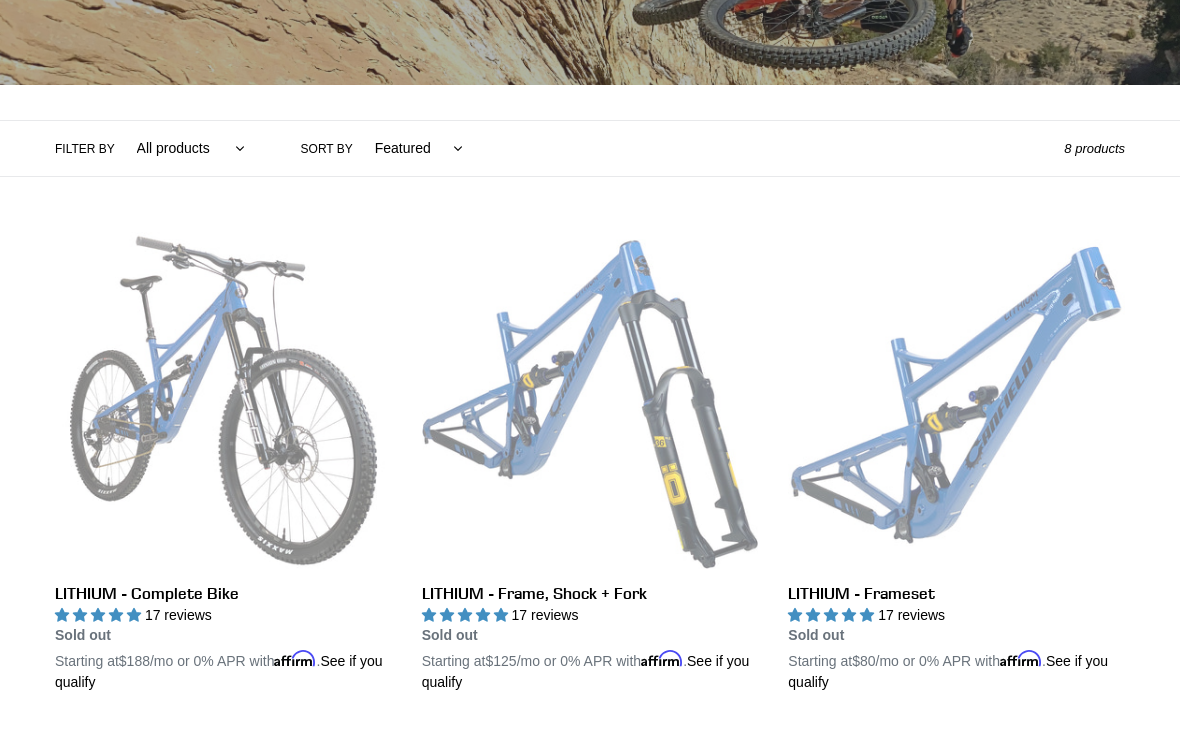 click on "LITHIUM - Complete Bike" at bounding box center (223, 462) 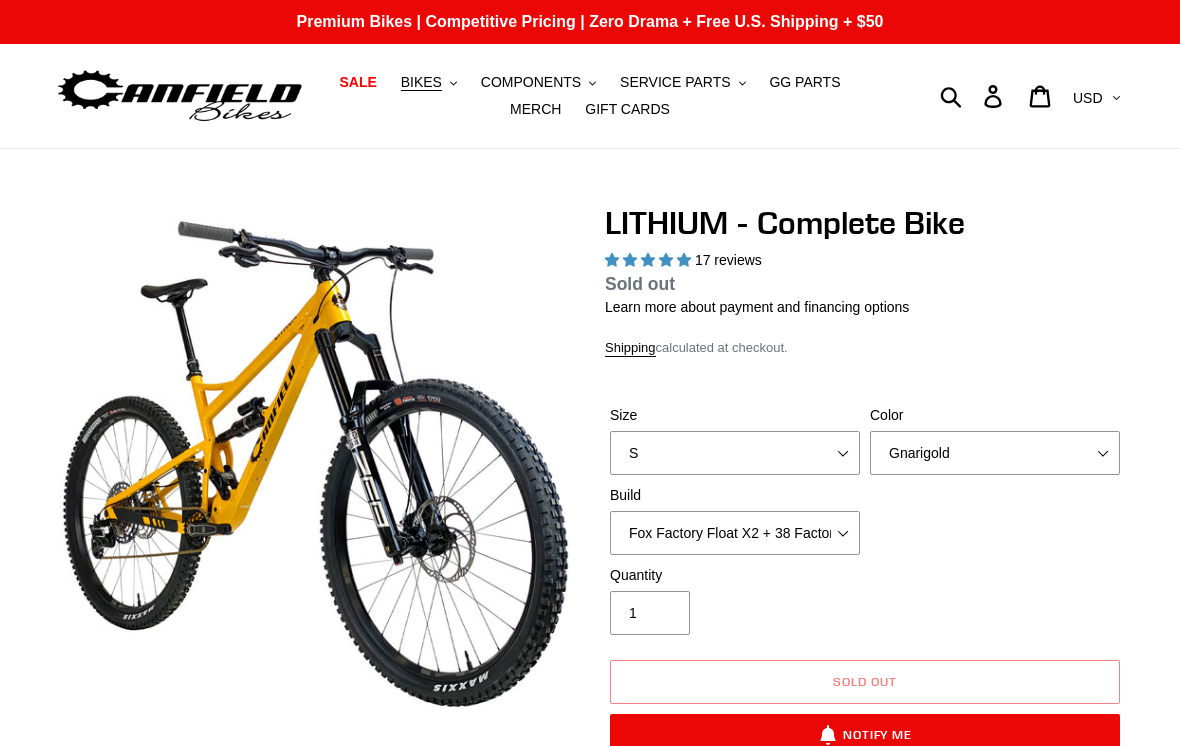 scroll, scrollTop: 0, scrollLeft: 0, axis: both 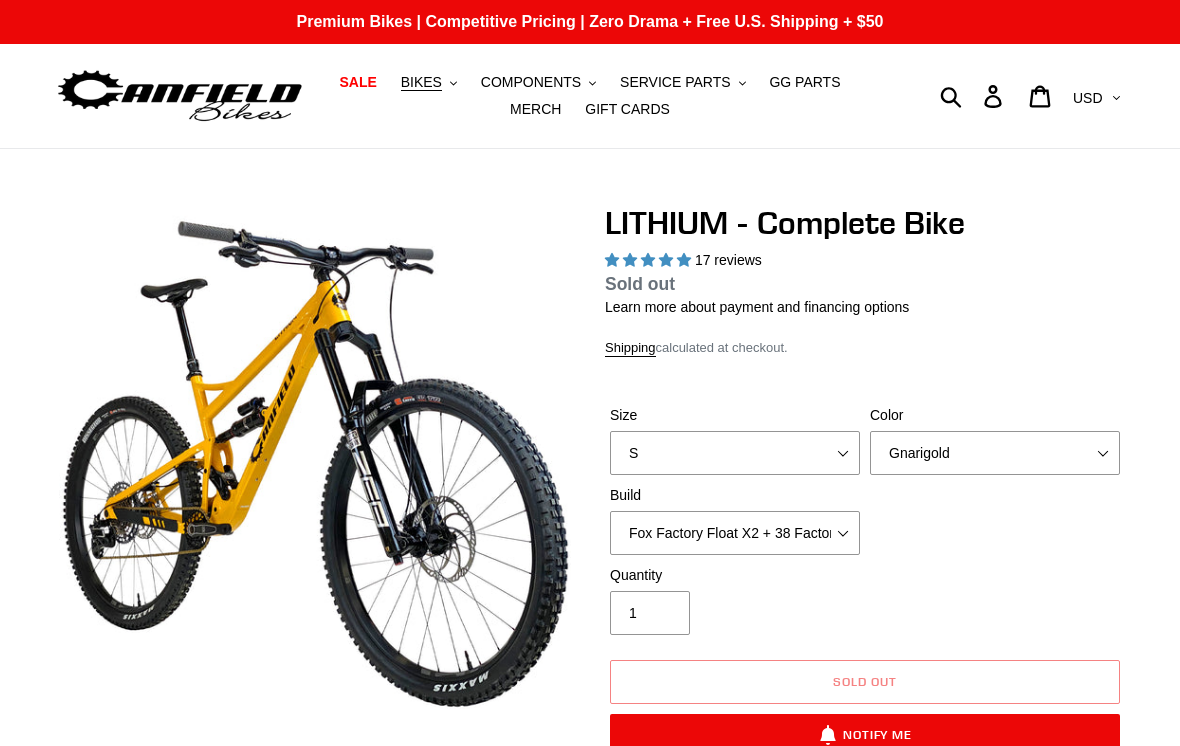 select on "highest-rating" 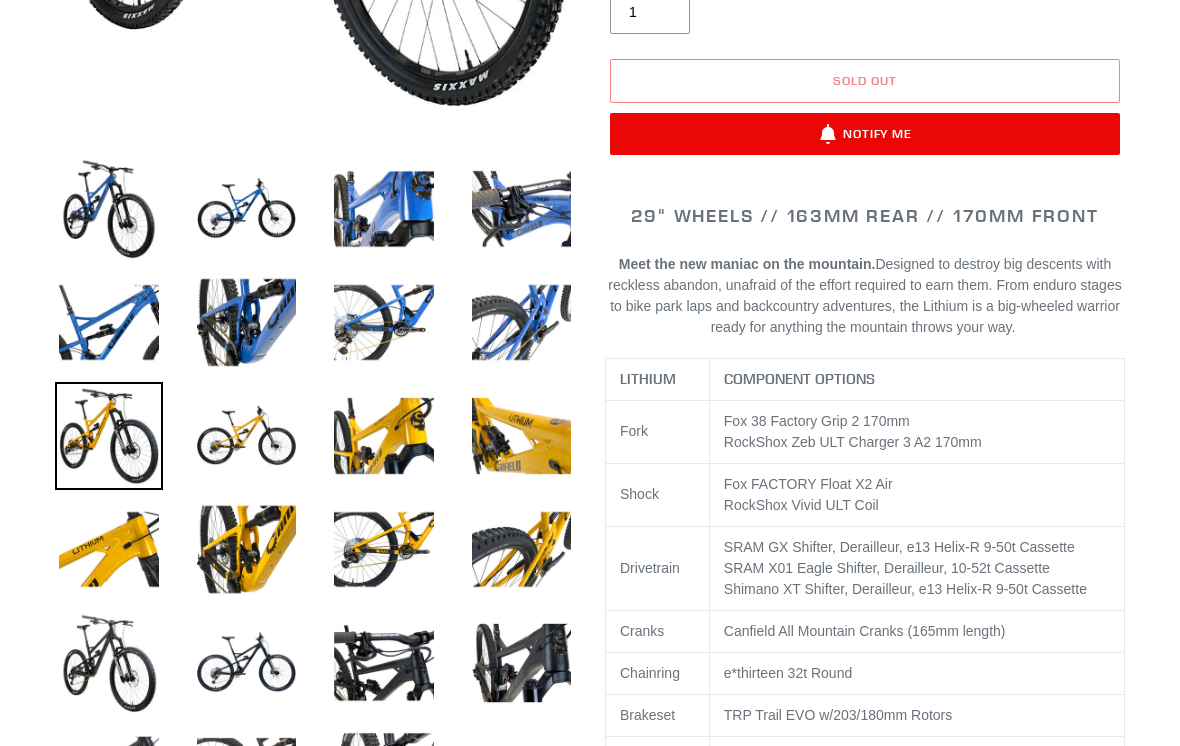 scroll, scrollTop: 0, scrollLeft: 0, axis: both 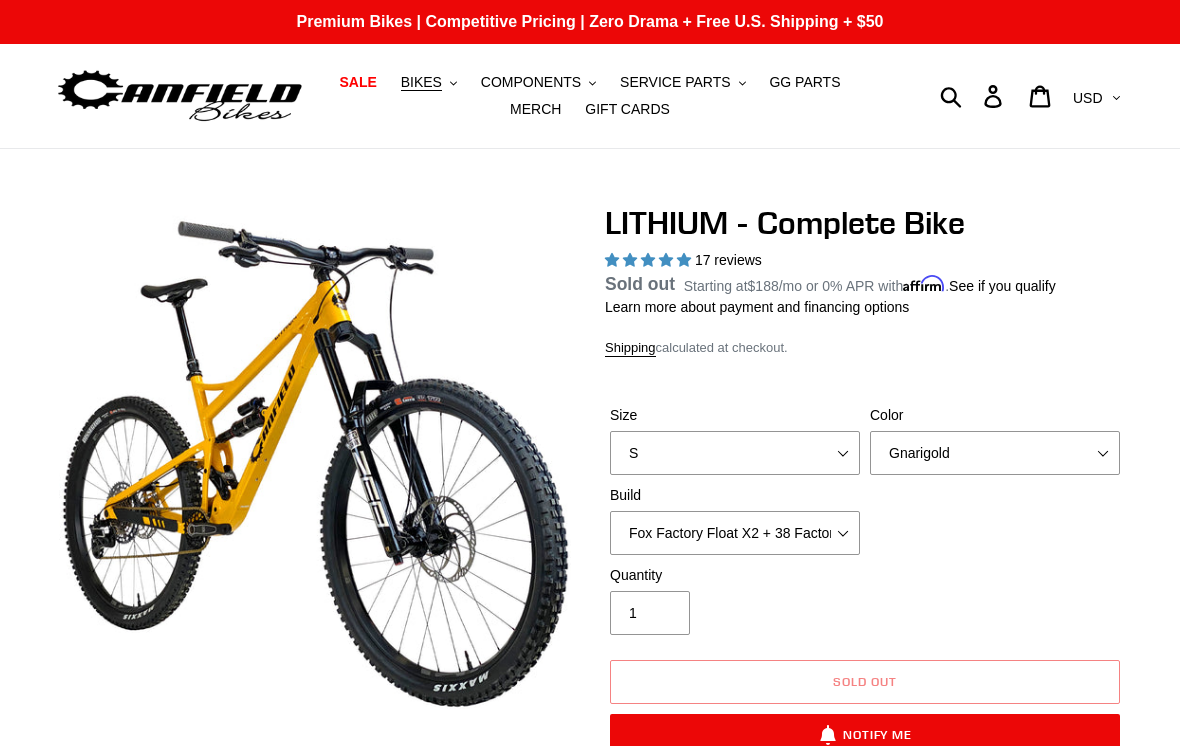 click on "BIKES" at bounding box center (421, 82) 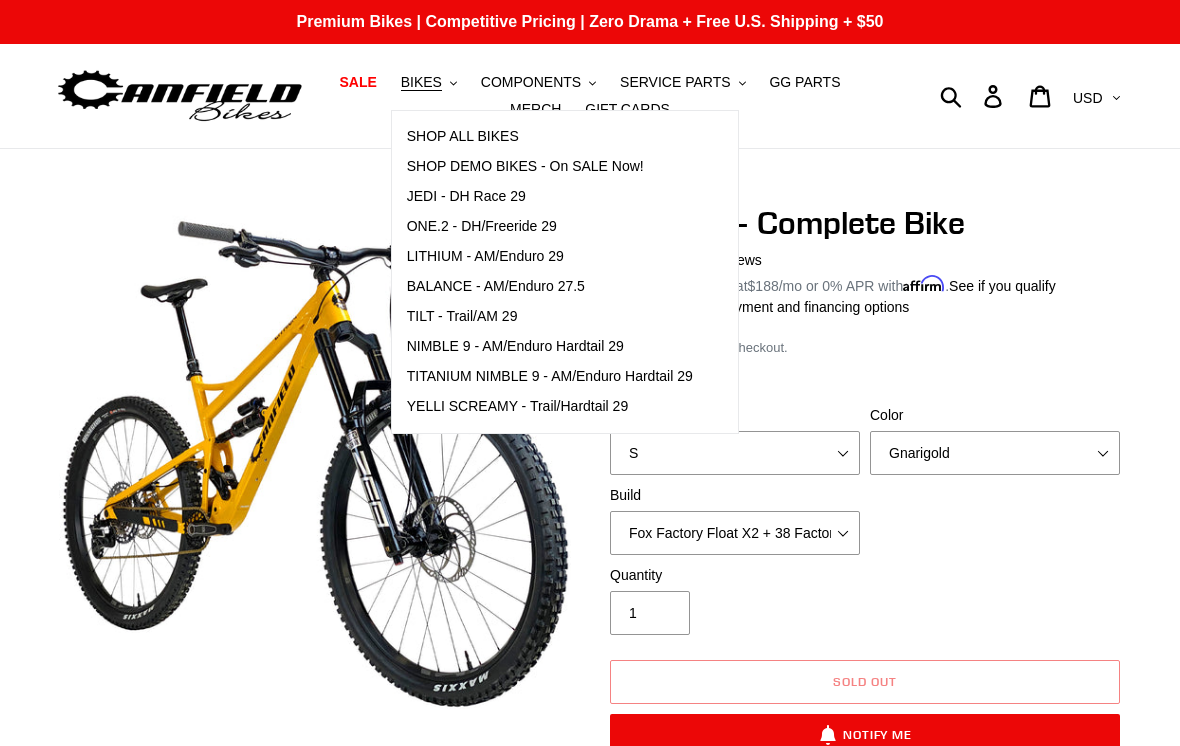 click at bounding box center [189, 96] 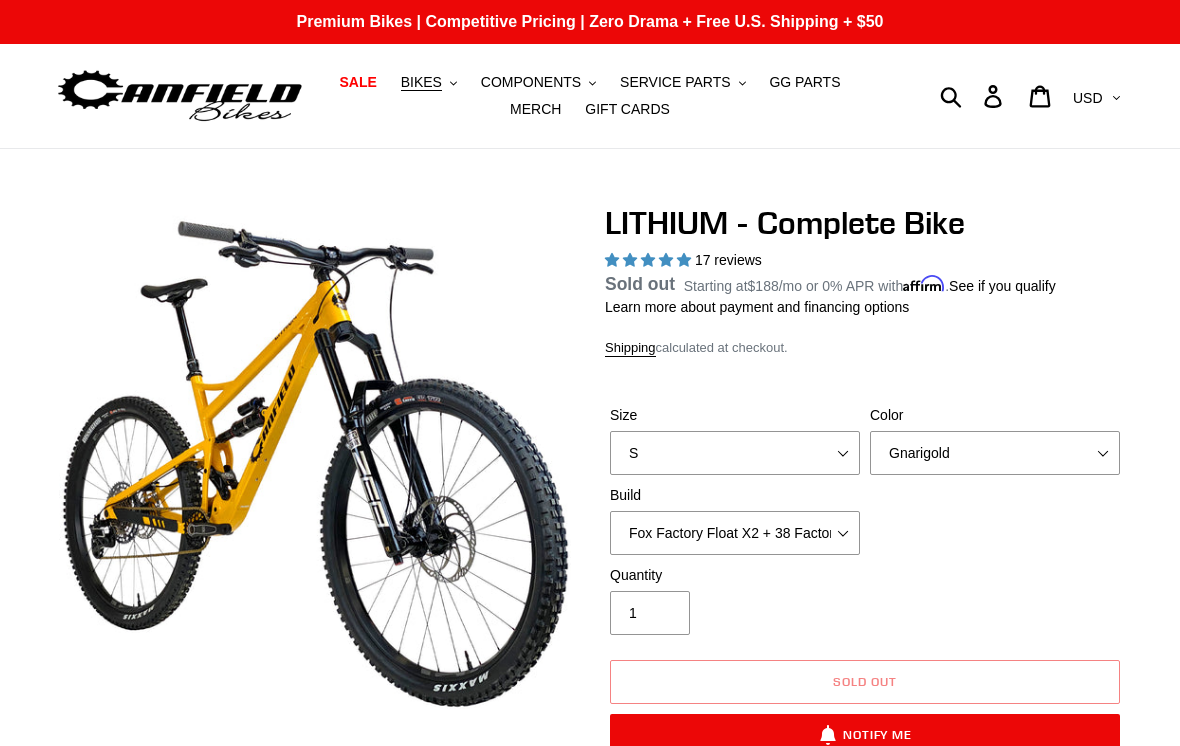 click on "MERCH" at bounding box center [535, 109] 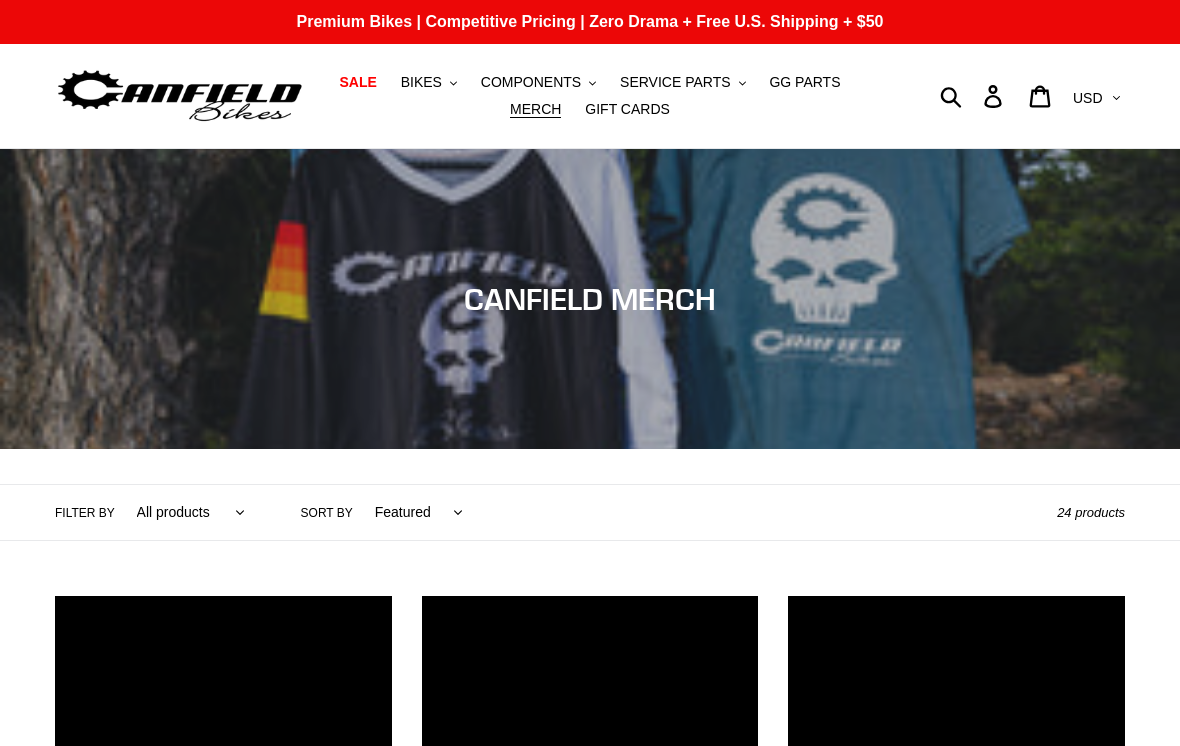 scroll, scrollTop: 0, scrollLeft: 0, axis: both 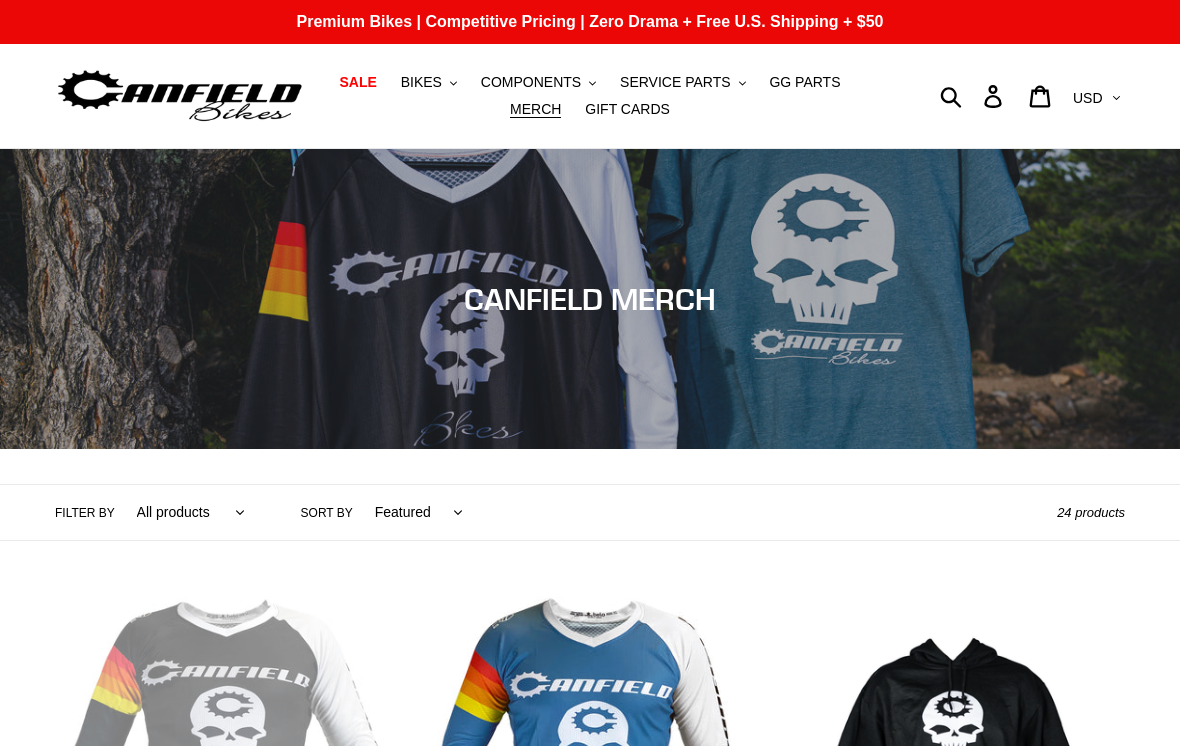 click on "MERCH" at bounding box center (535, 109) 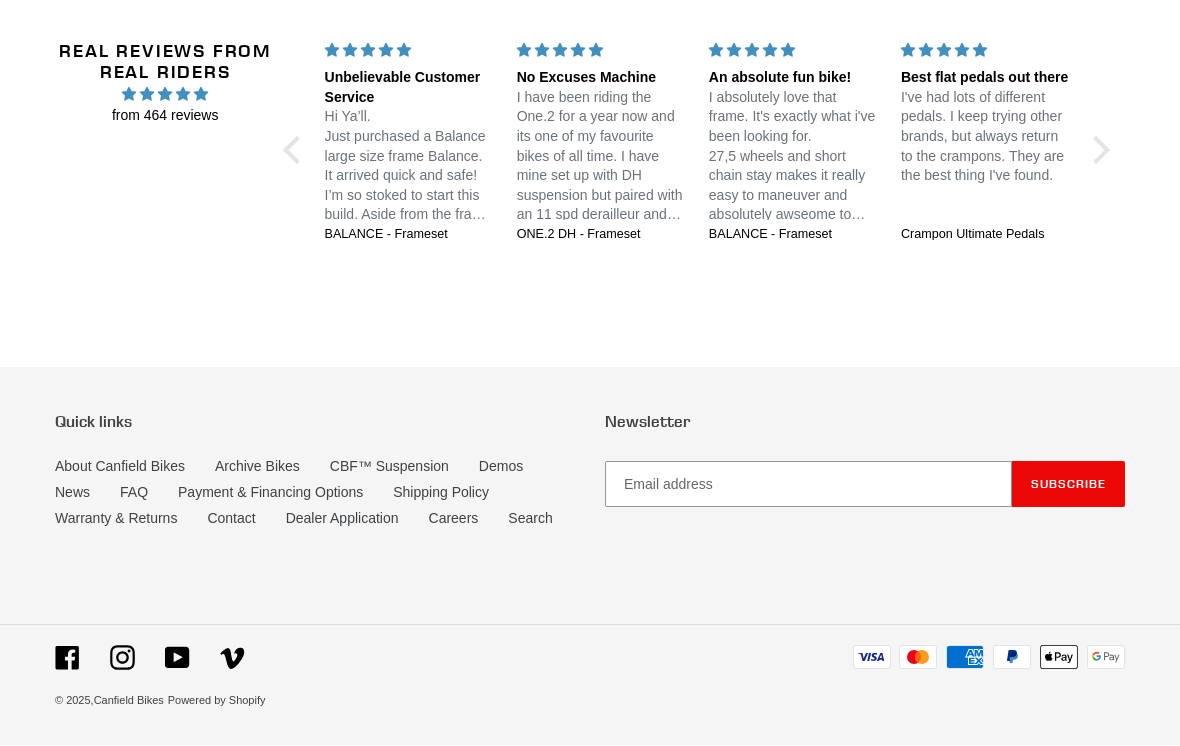 scroll, scrollTop: 4564, scrollLeft: 0, axis: vertical 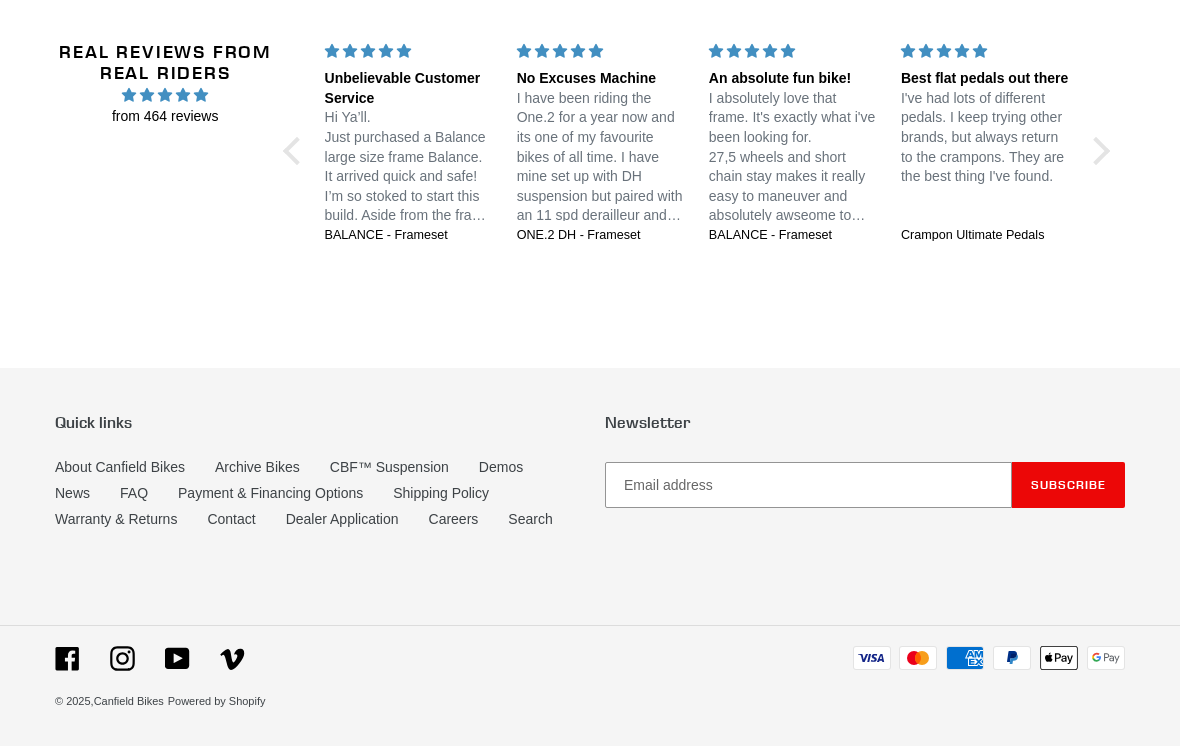 click on "Careers" at bounding box center [454, 519] 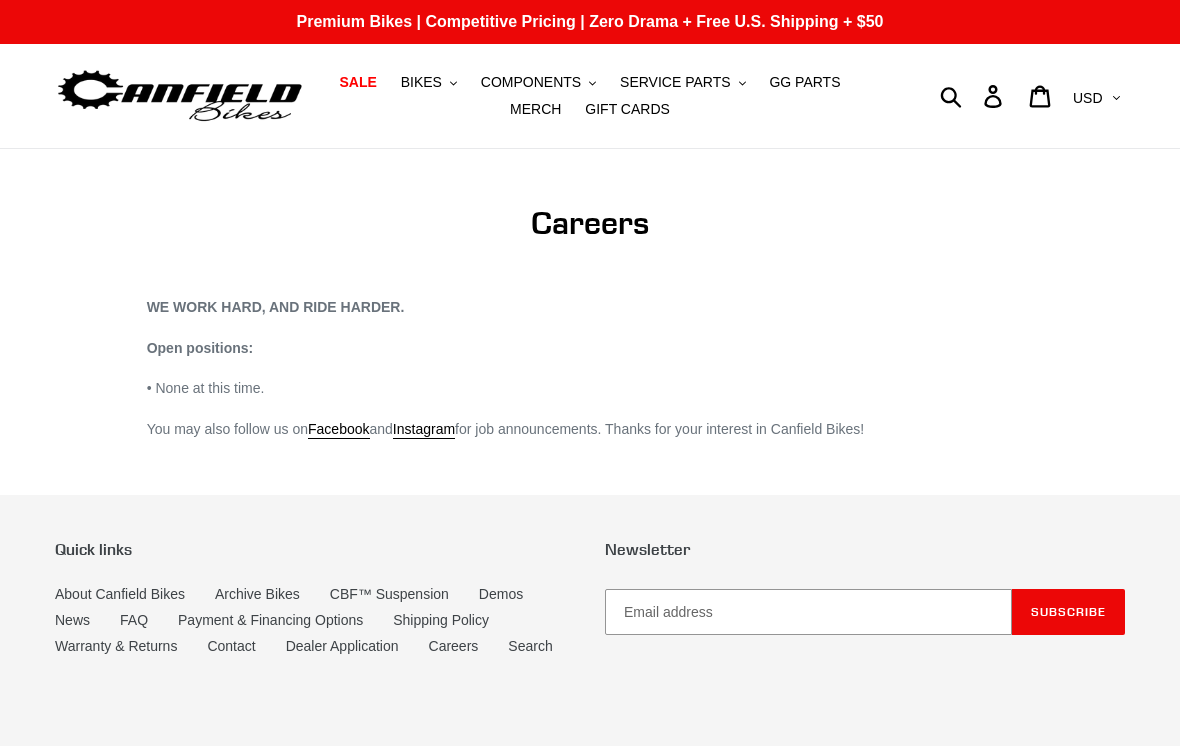scroll, scrollTop: 0, scrollLeft: 0, axis: both 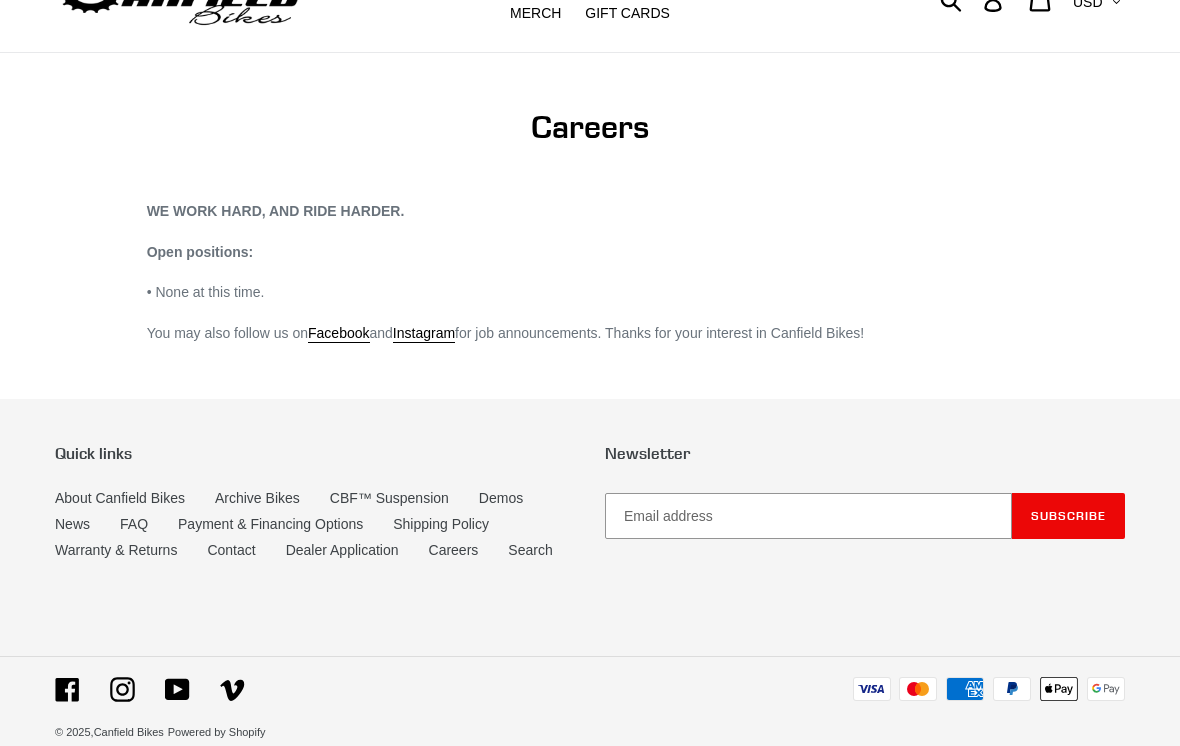 click on "Contact" at bounding box center (231, 550) 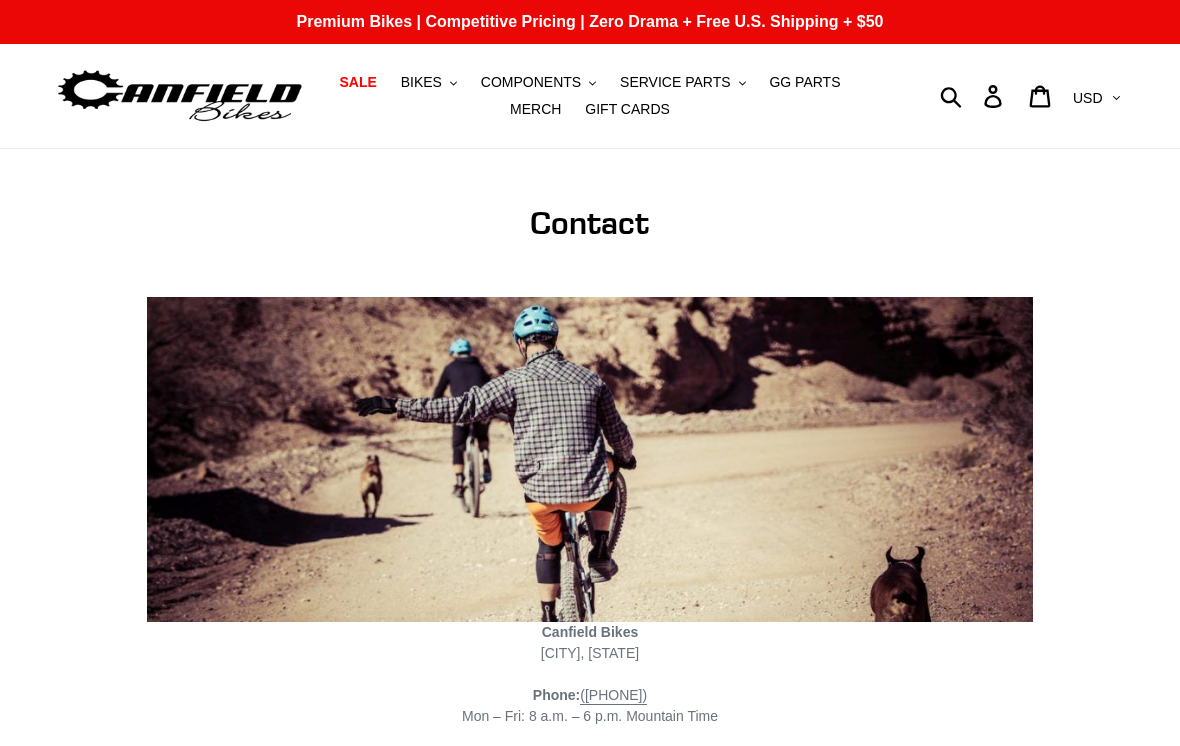 scroll, scrollTop: 0, scrollLeft: 0, axis: both 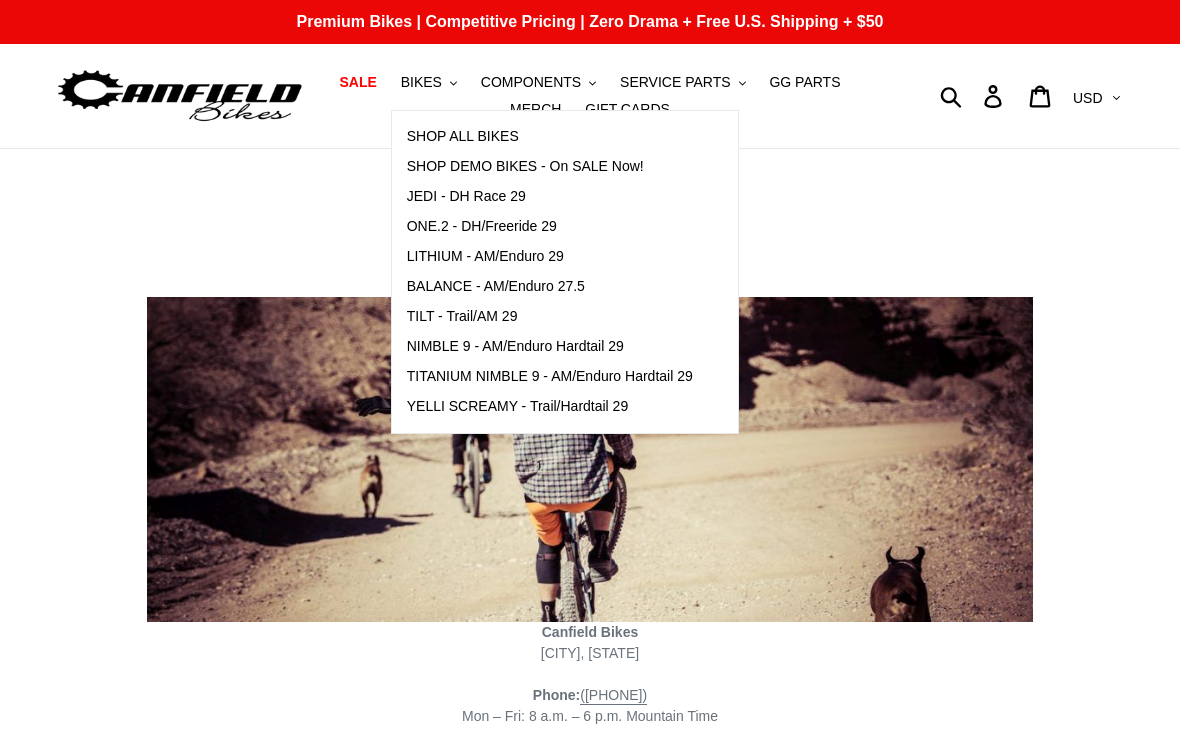 click on "ONE.2 - DH/Freeride 29" at bounding box center (482, 226) 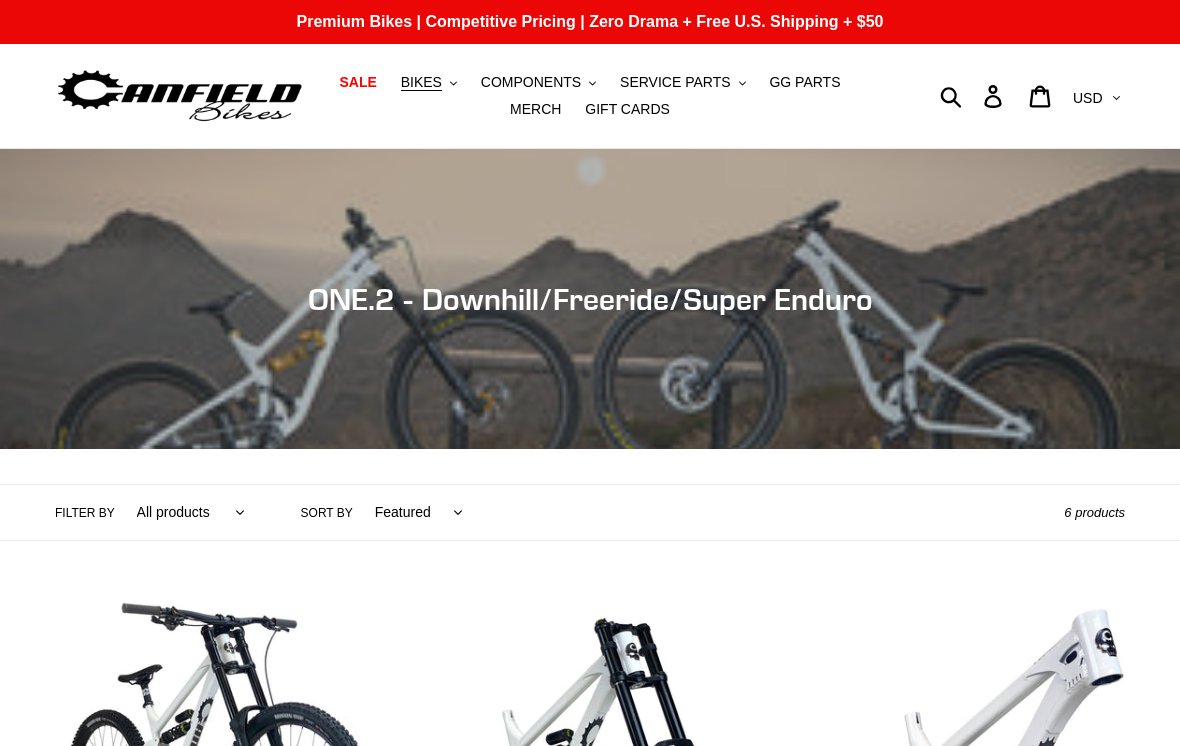 scroll, scrollTop: 0, scrollLeft: 0, axis: both 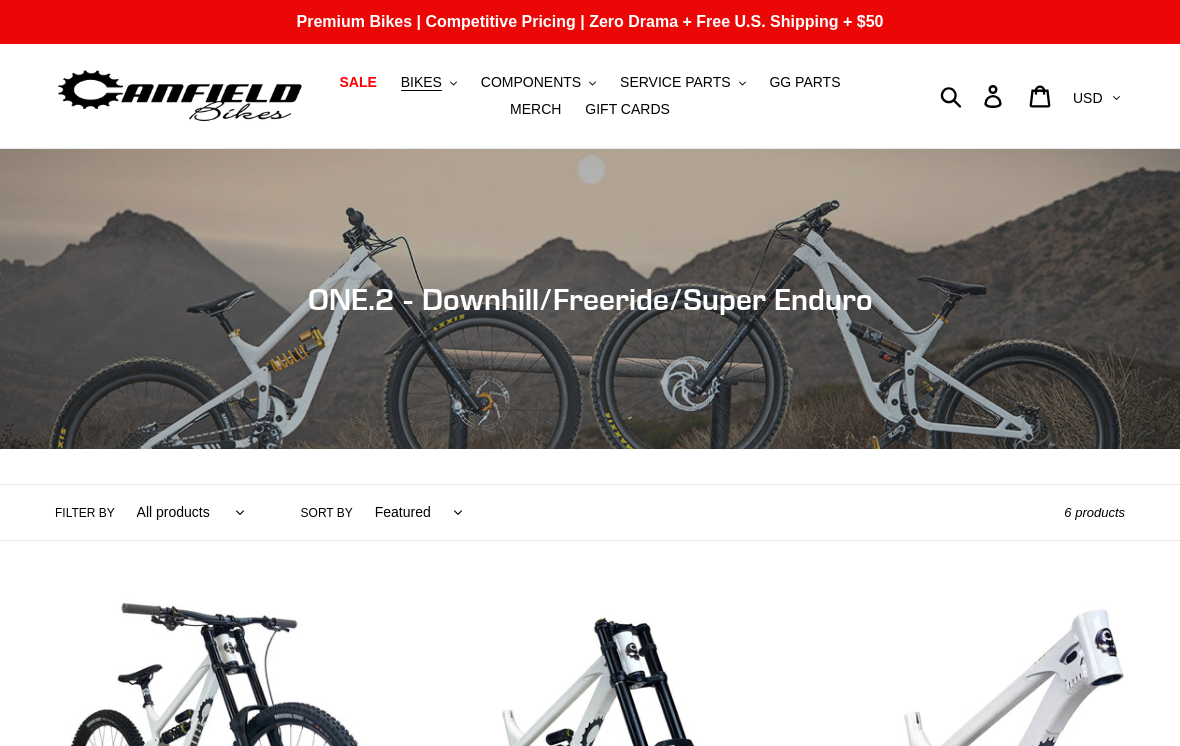 click on "BIKES" at bounding box center (421, 82) 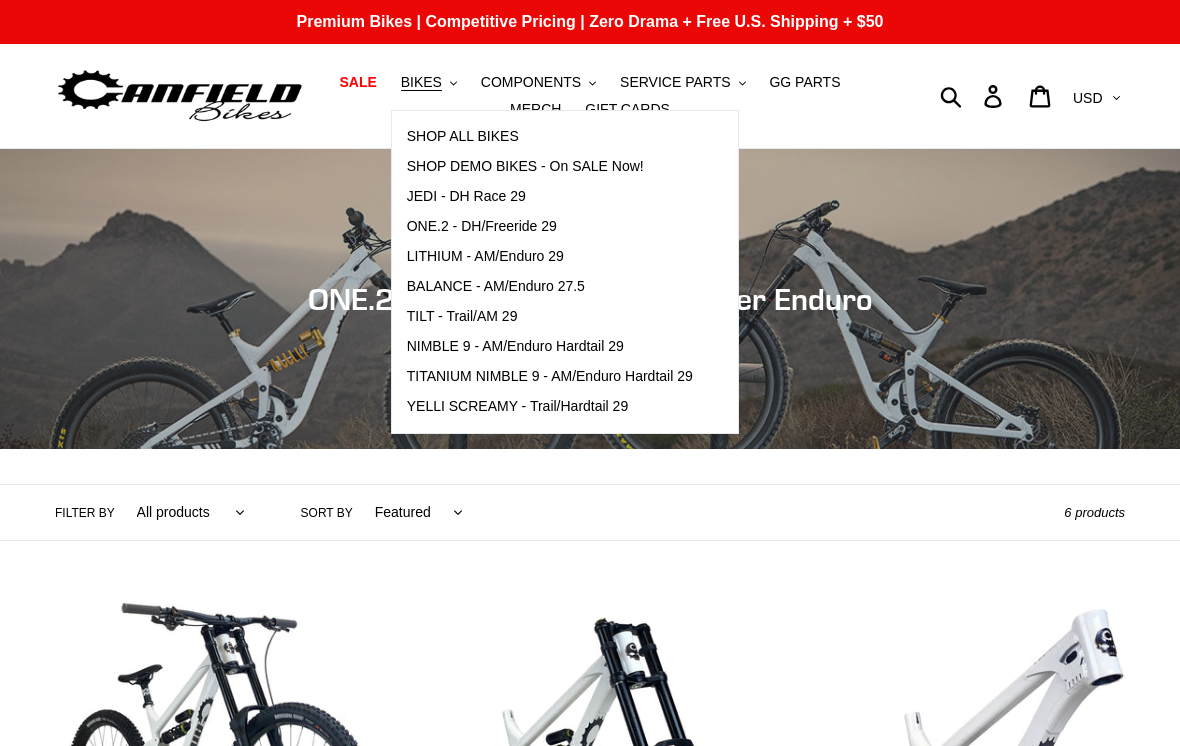click on "BALANCE - AM/Enduro 27.5" at bounding box center (496, 286) 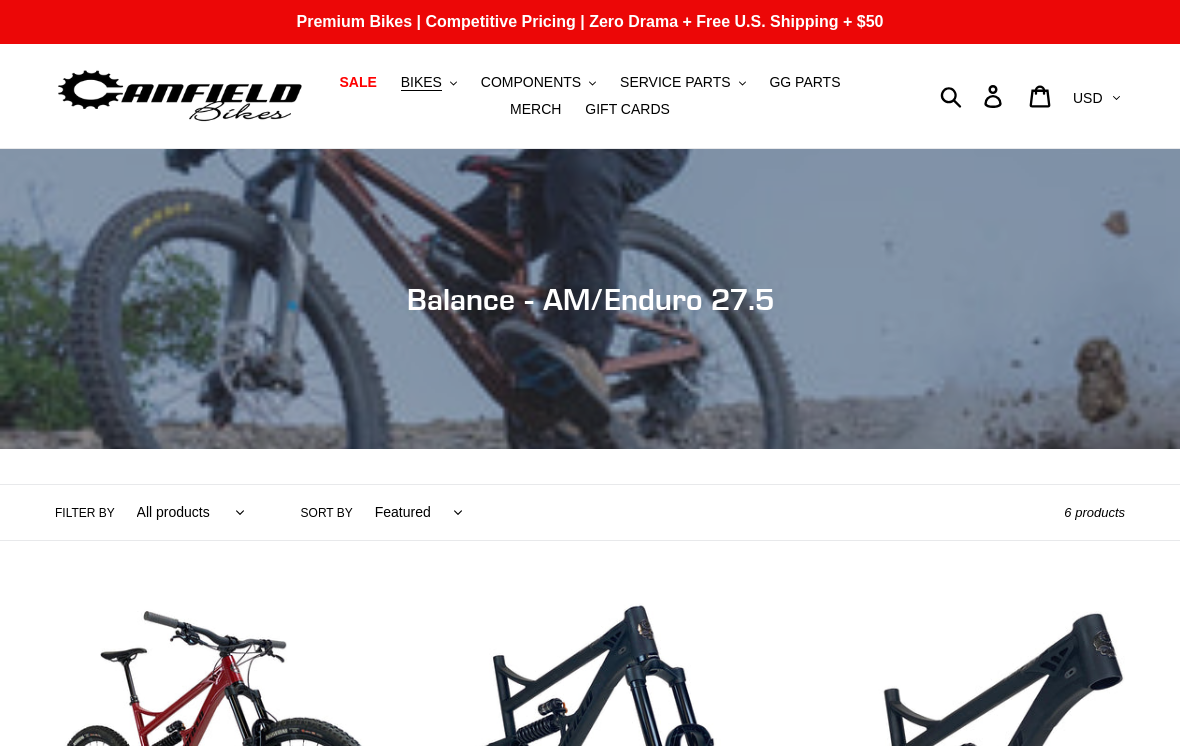 scroll, scrollTop: 0, scrollLeft: 0, axis: both 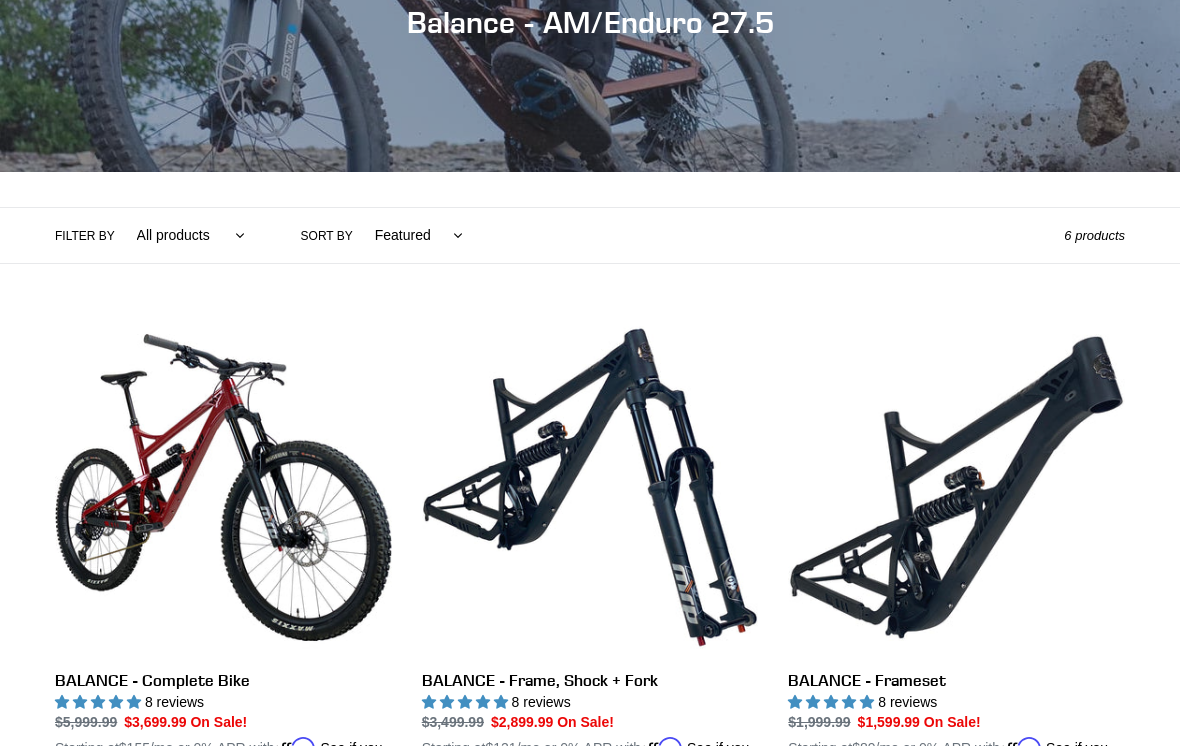 click on "BALANCE - Complete Bike" at bounding box center (223, 549) 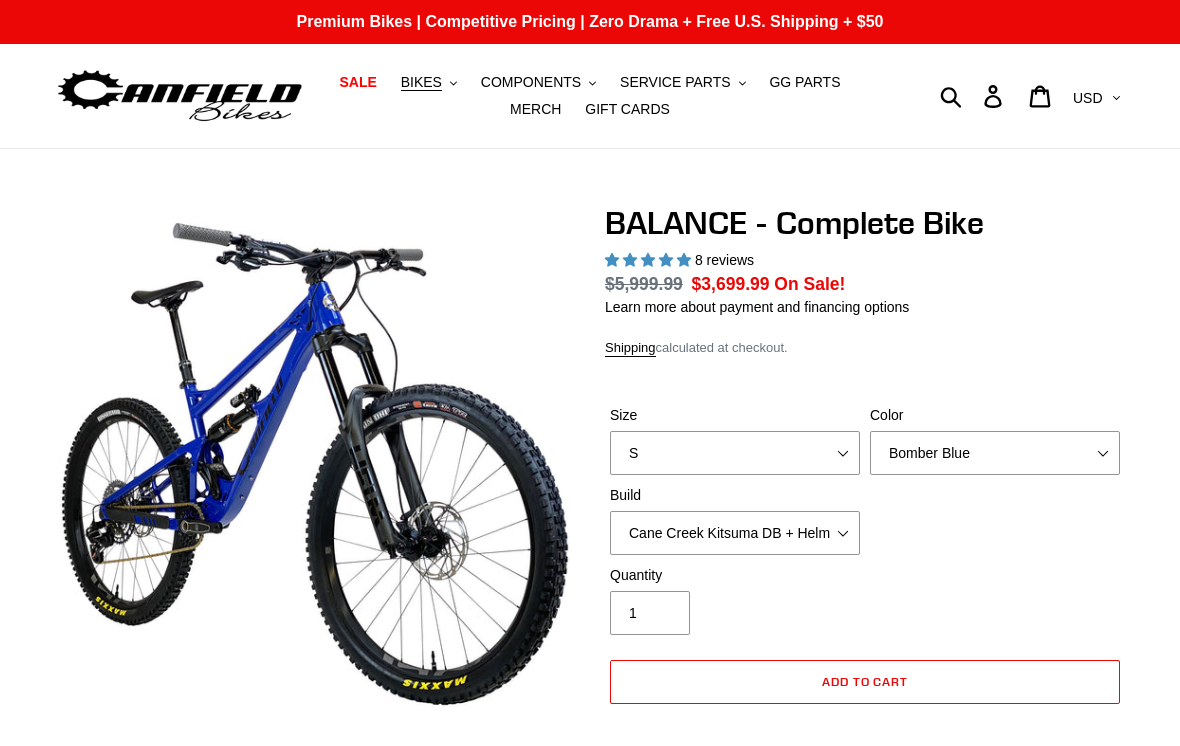 scroll, scrollTop: 0, scrollLeft: 0, axis: both 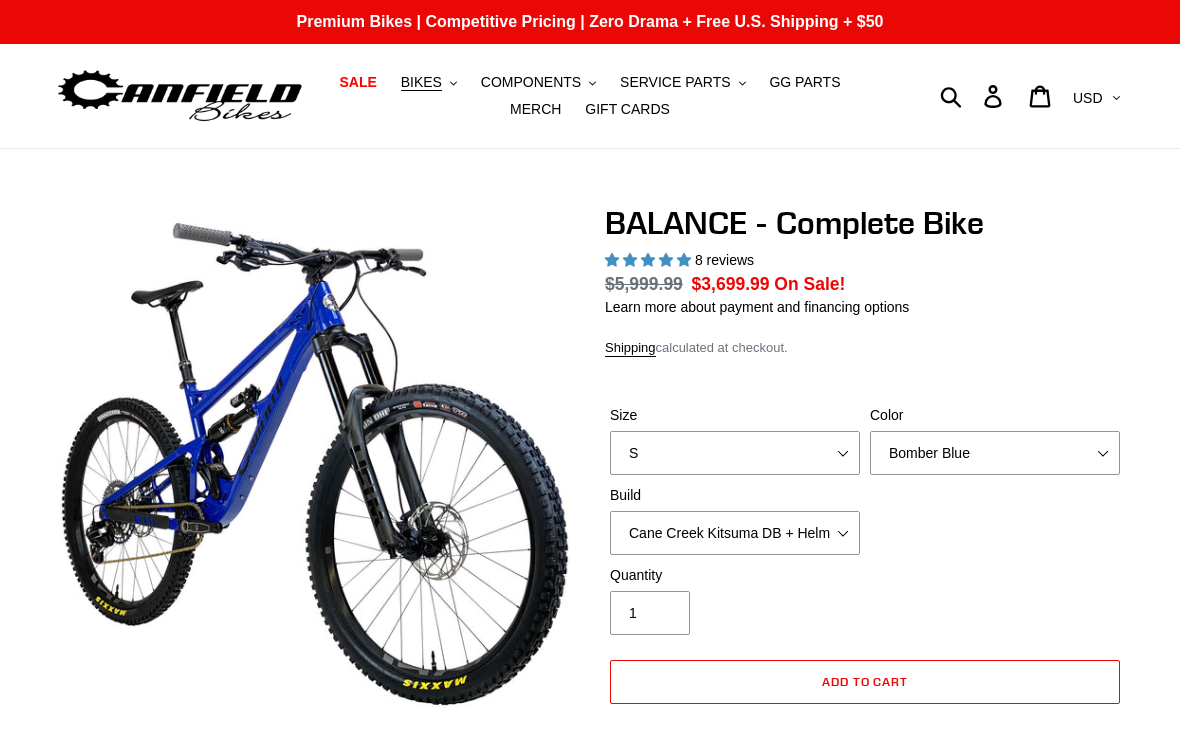select on "highest-rating" 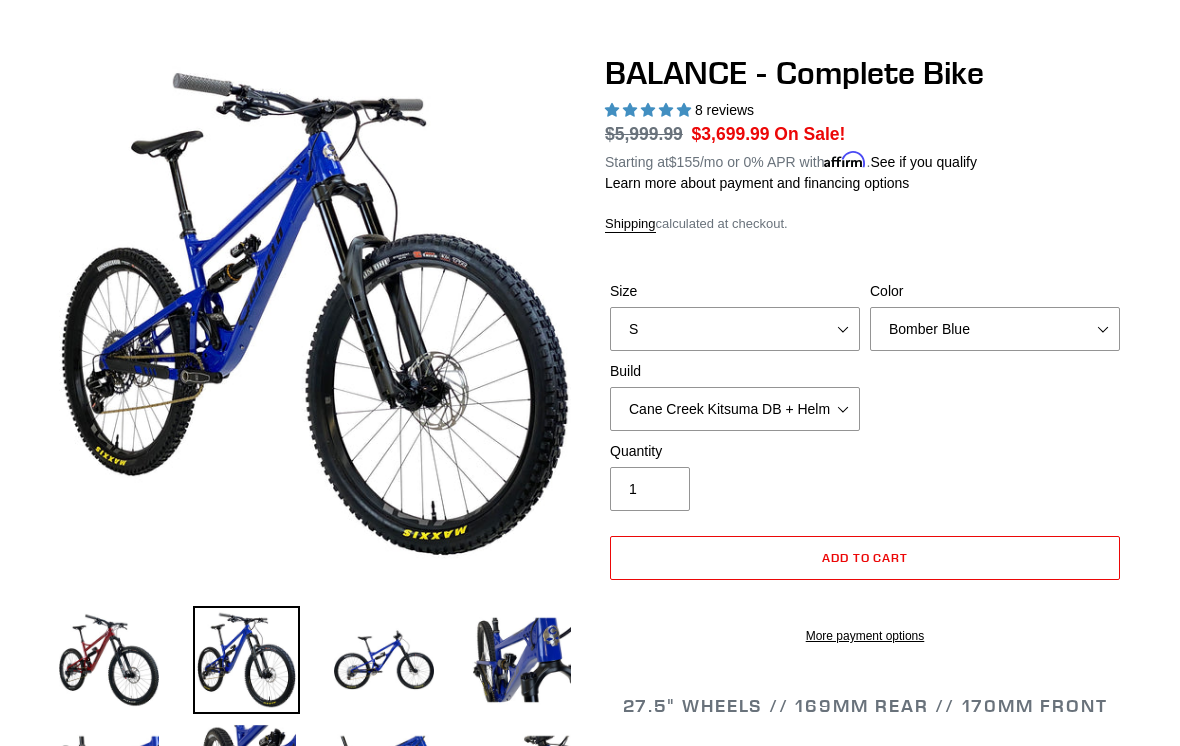 scroll, scrollTop: 150, scrollLeft: 0, axis: vertical 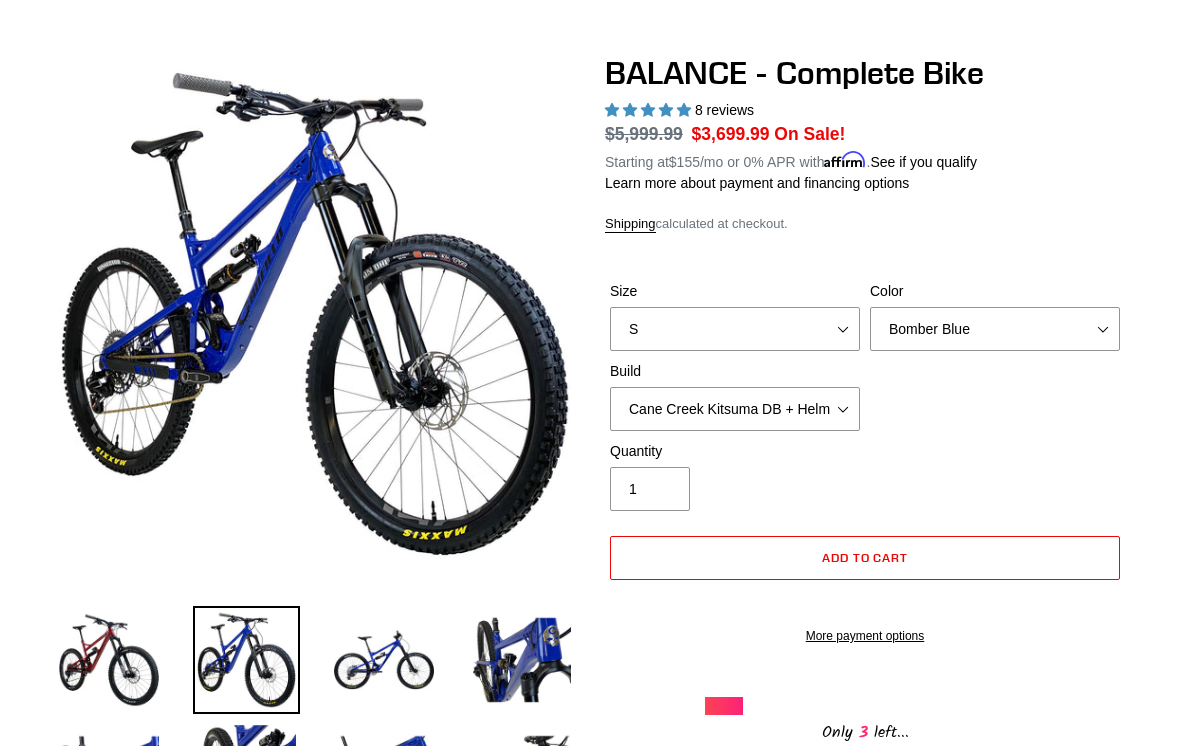 click at bounding box center [109, 660] 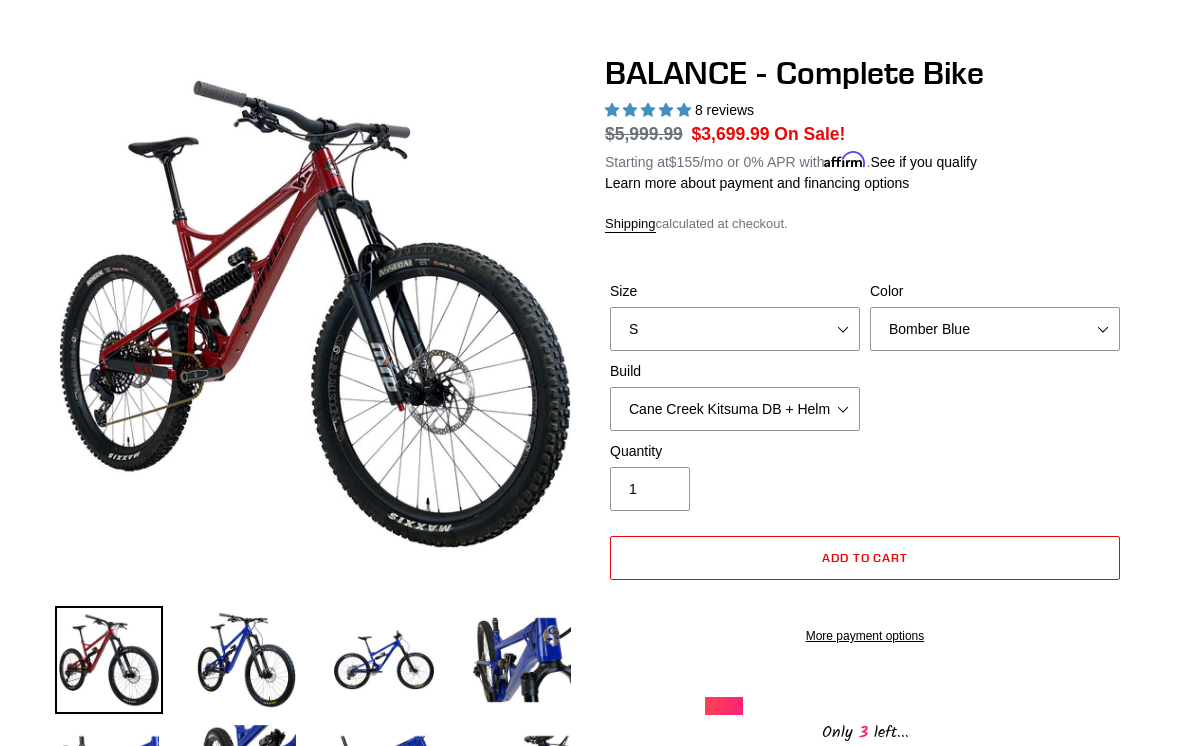 click at bounding box center (384, 660) 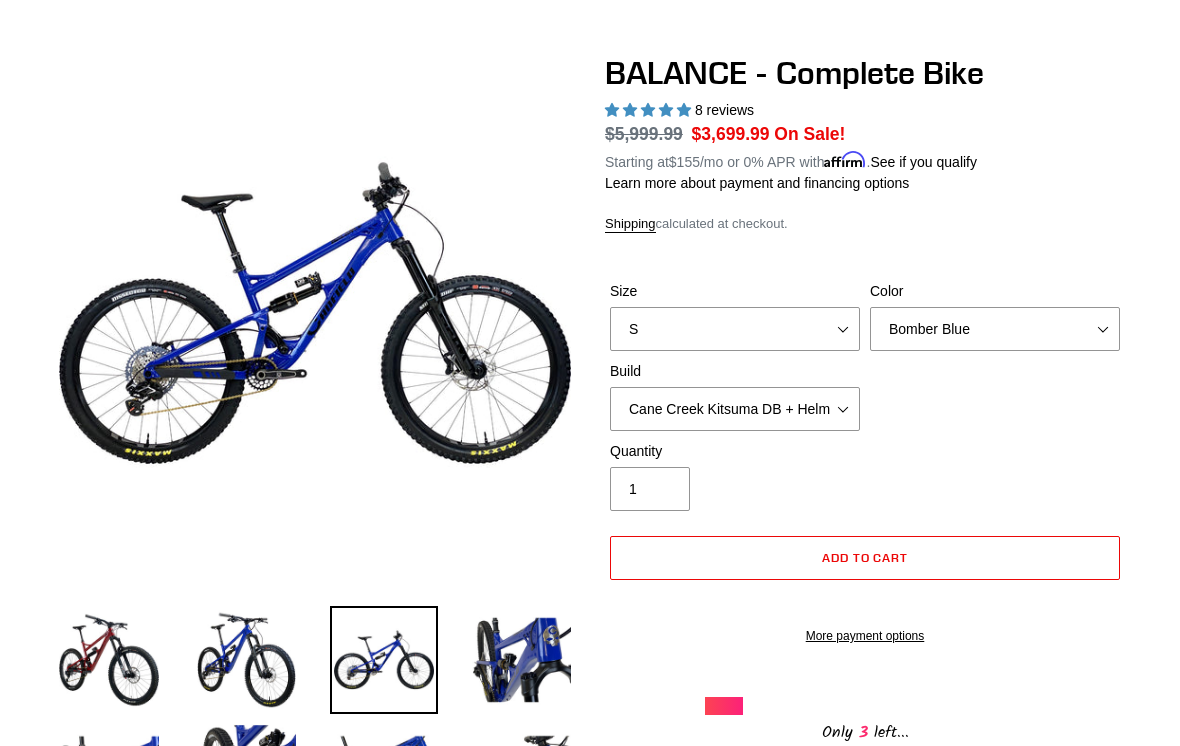 click at bounding box center [522, 660] 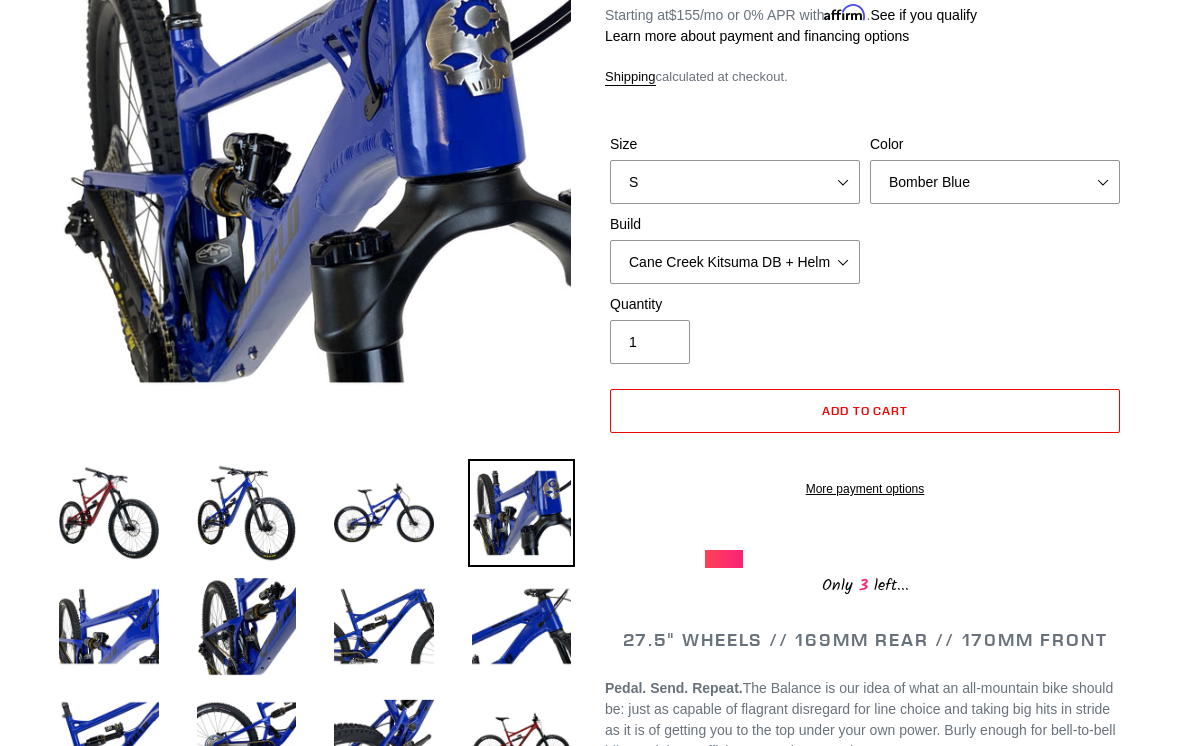 scroll, scrollTop: 297, scrollLeft: 0, axis: vertical 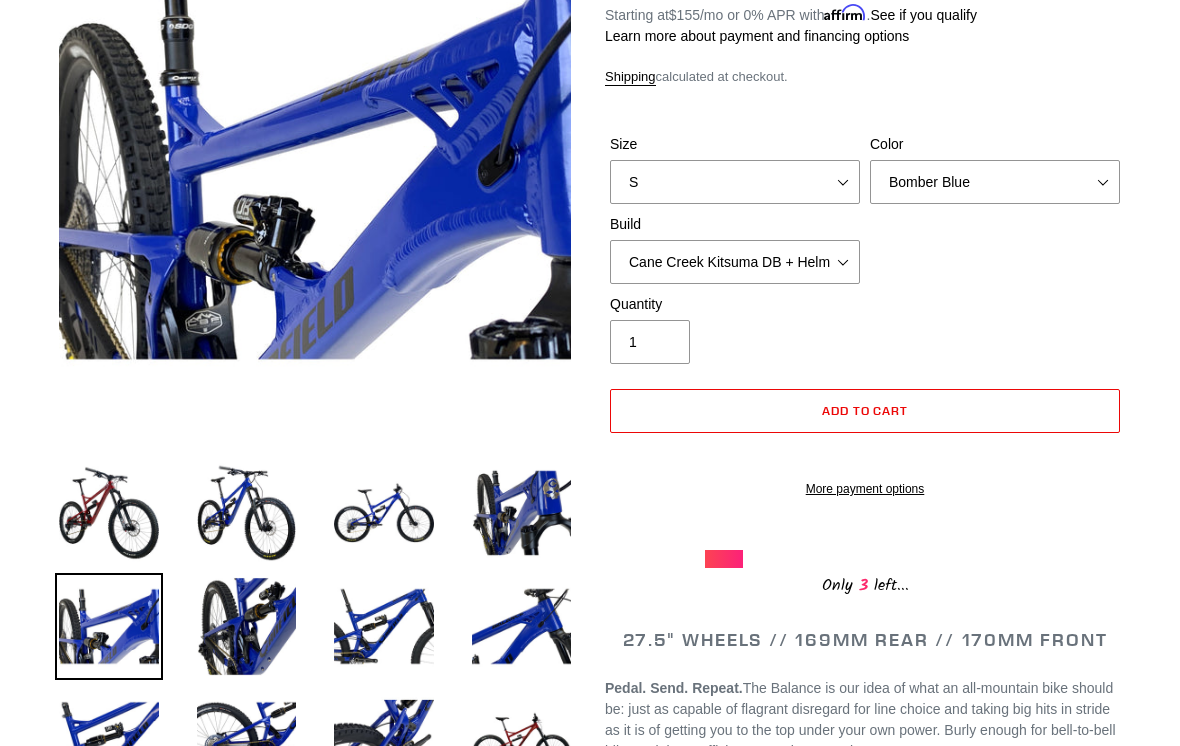 click at bounding box center (247, 627) 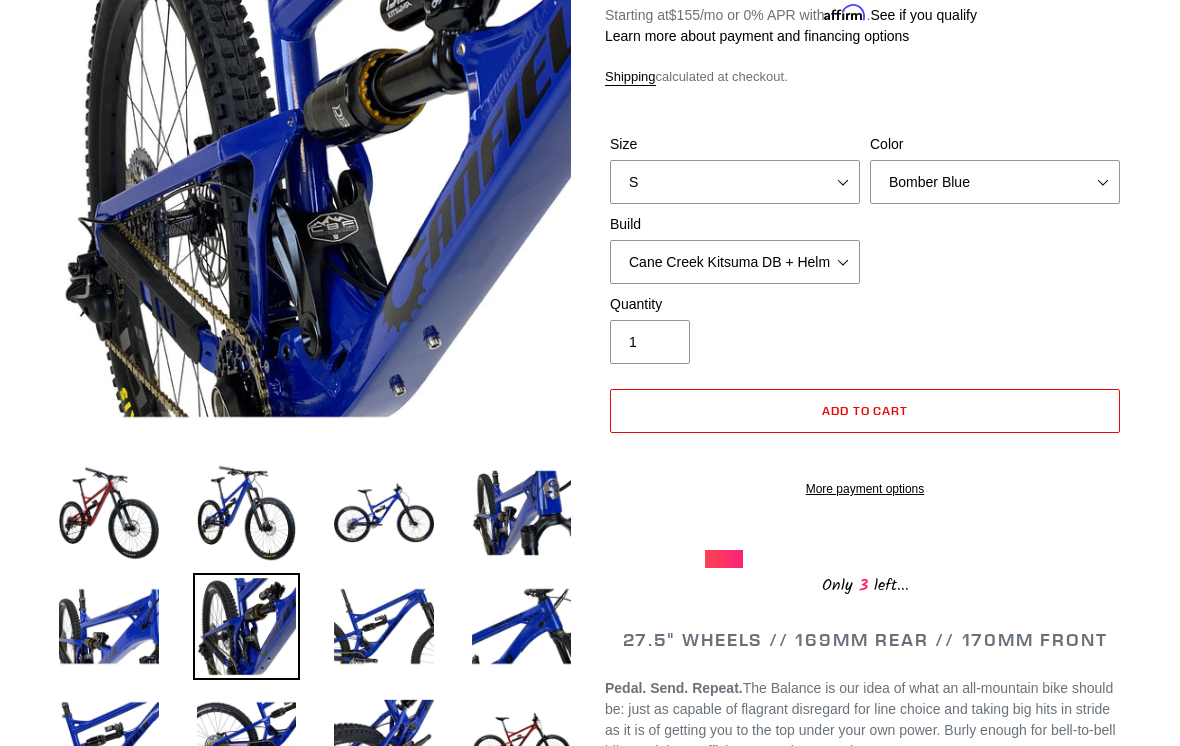 click at bounding box center [384, 627] 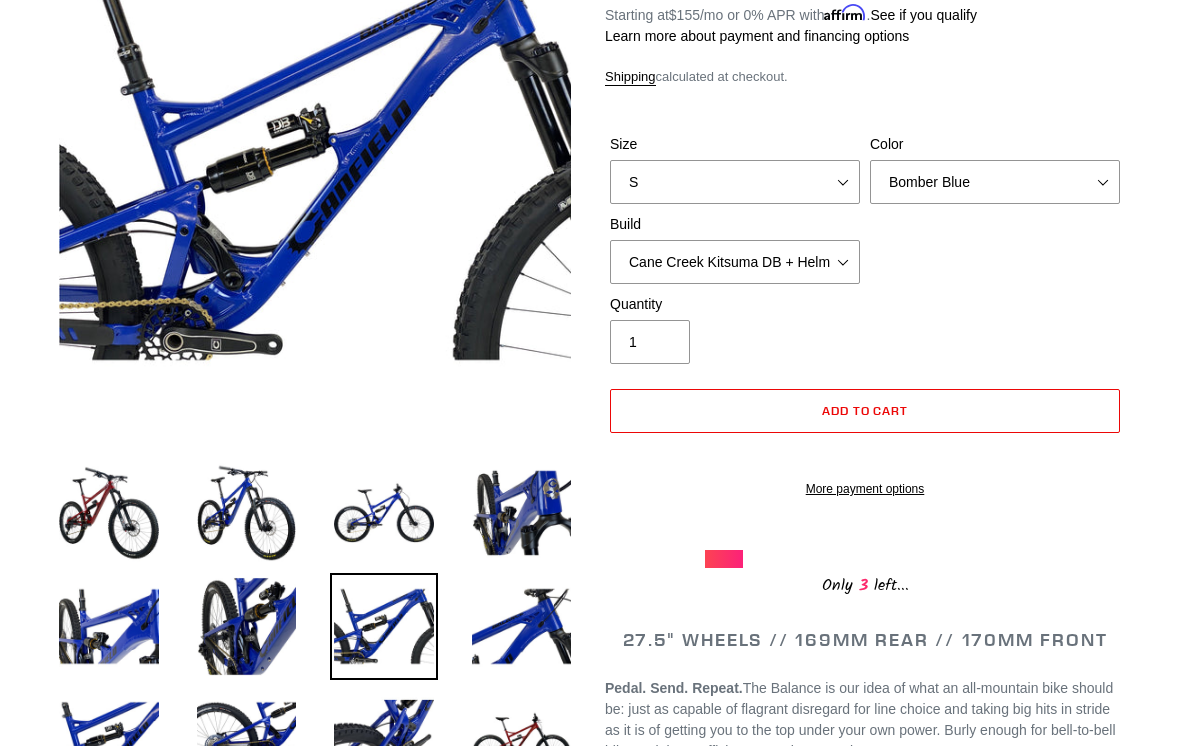 click at bounding box center (522, 627) 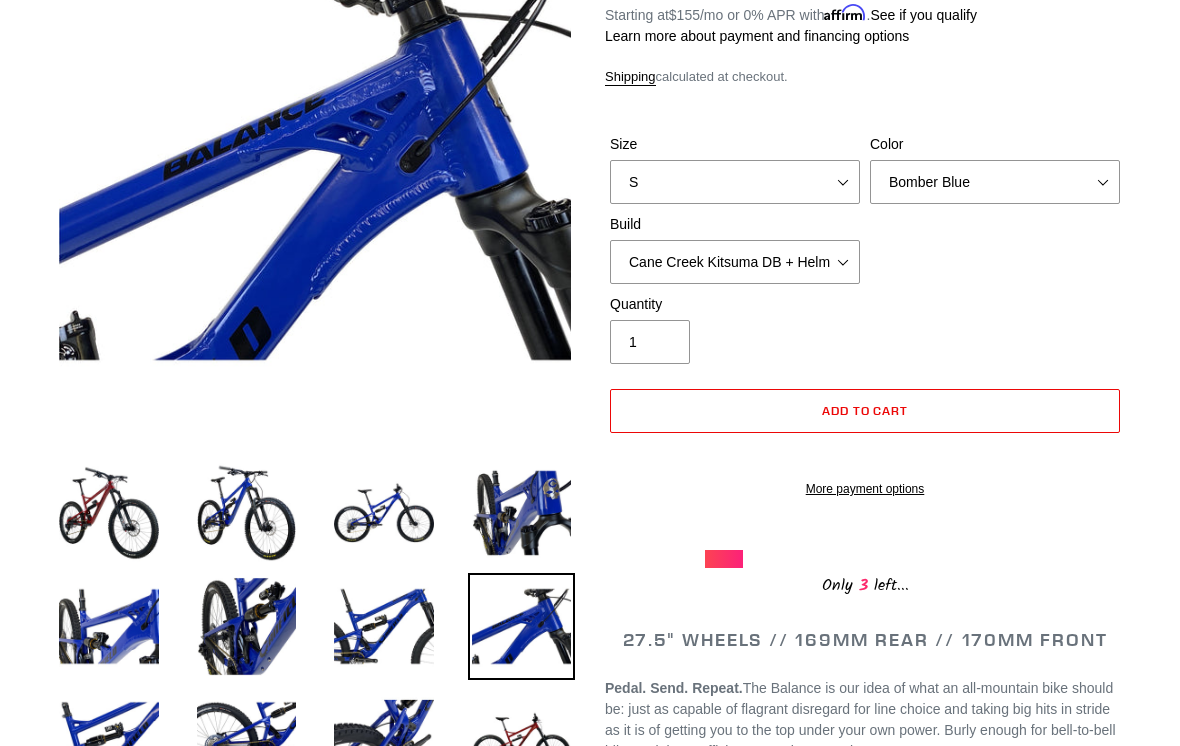 click at bounding box center [522, 740] 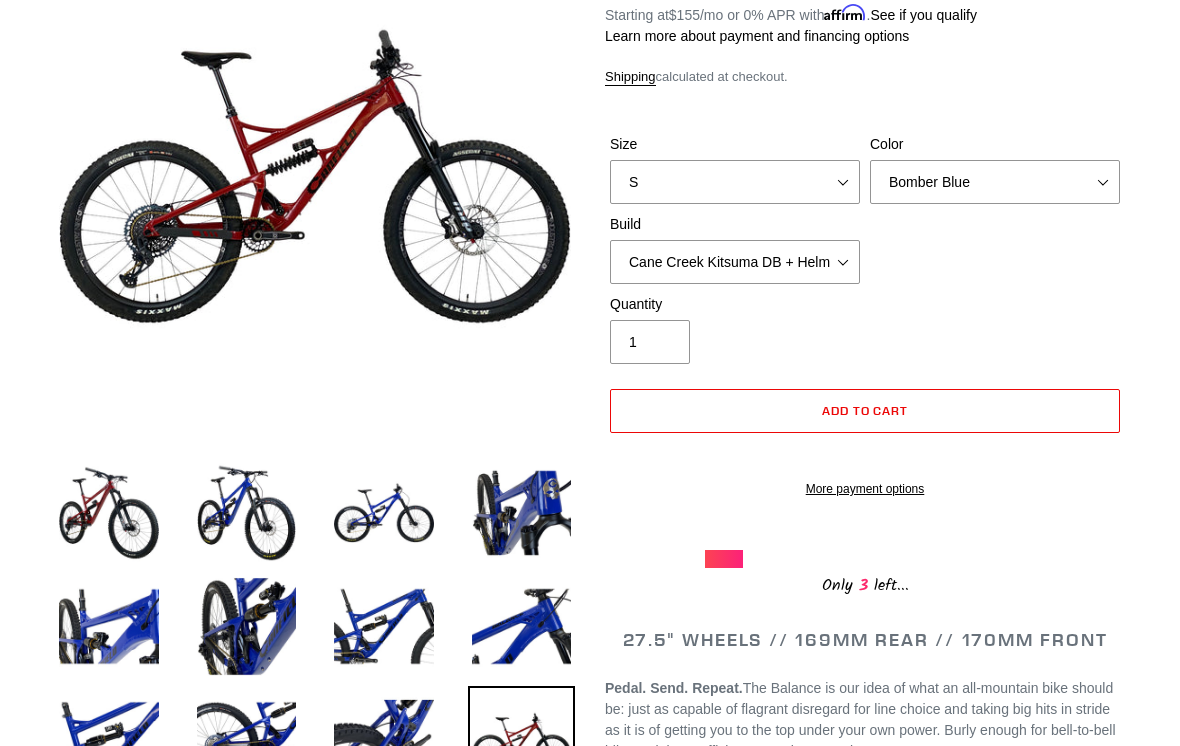 click at bounding box center [384, 740] 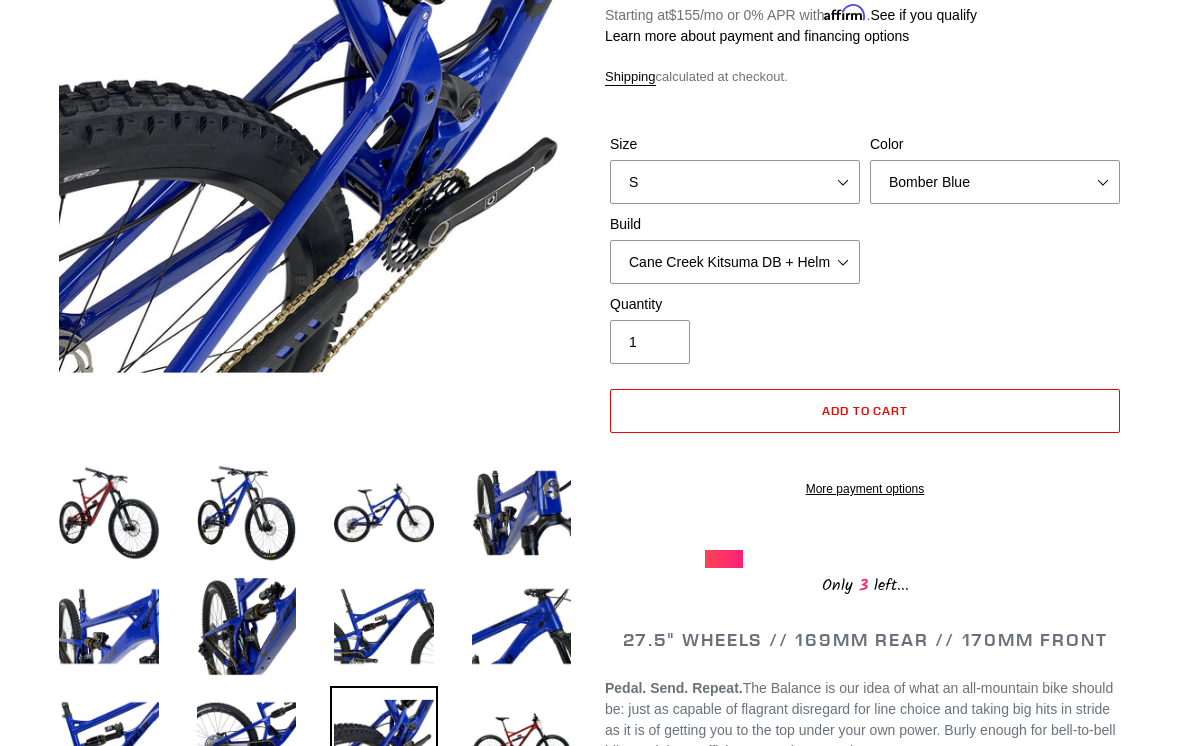 click at bounding box center (247, 740) 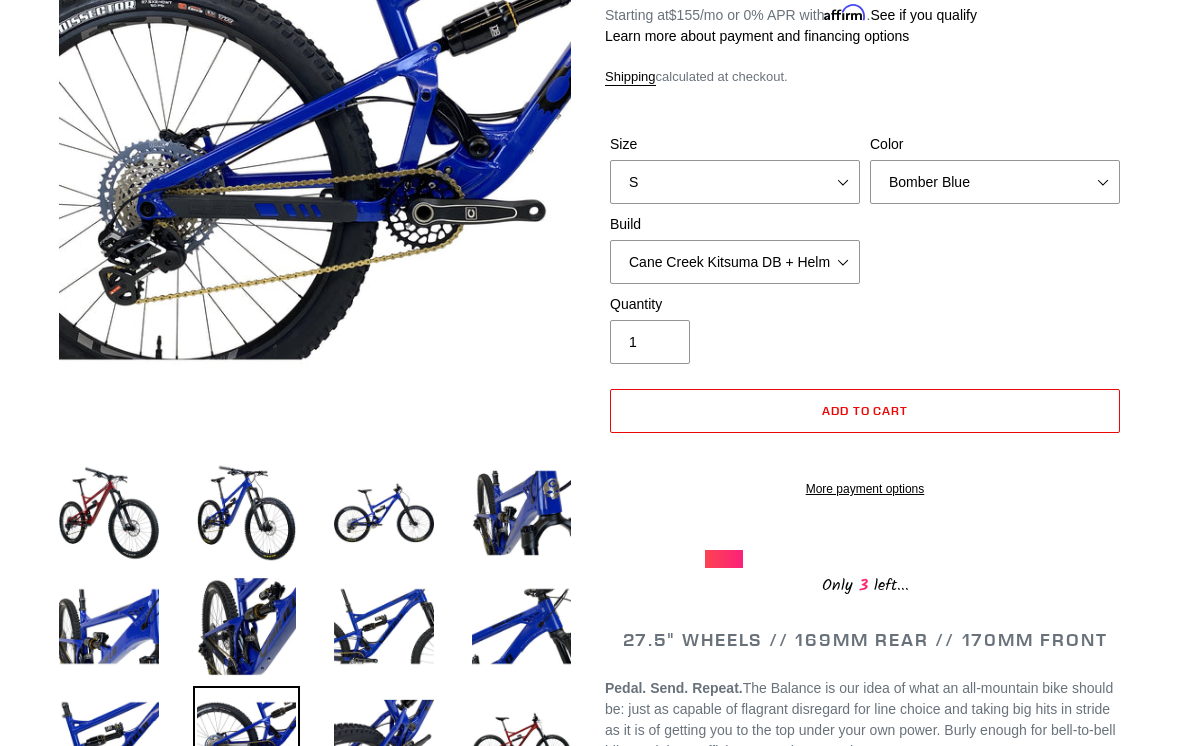 click at bounding box center (109, 740) 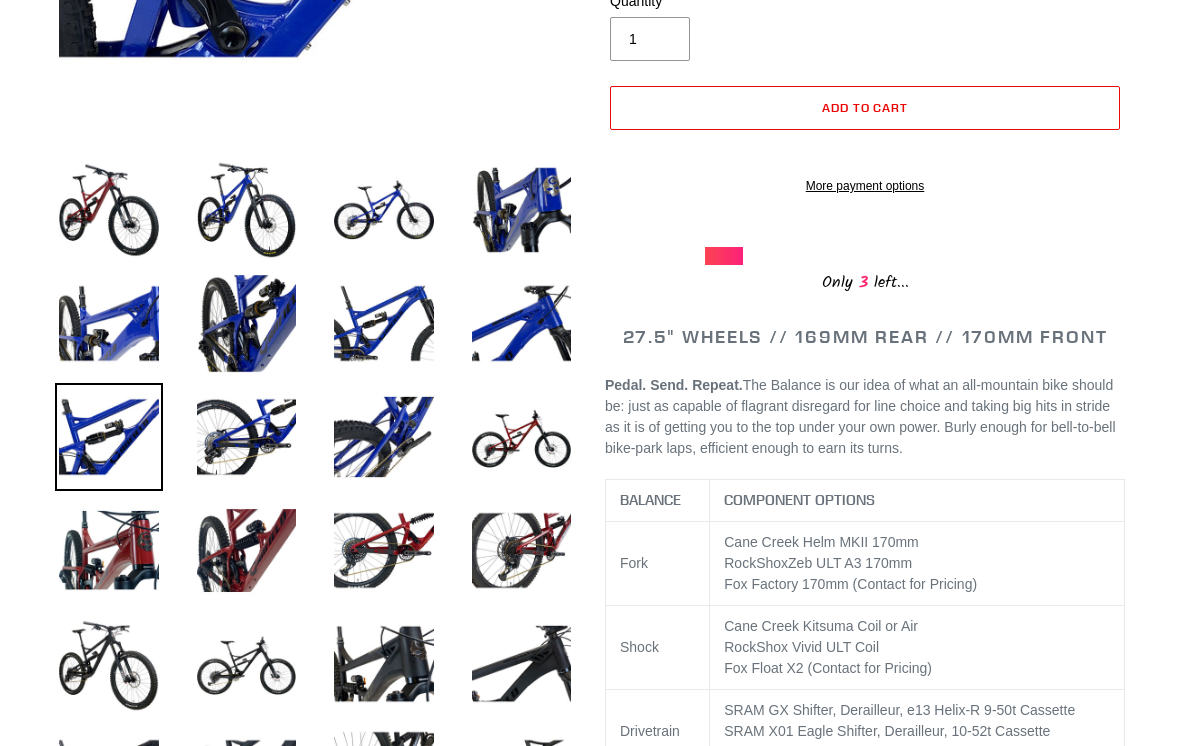 scroll, scrollTop: 671, scrollLeft: 0, axis: vertical 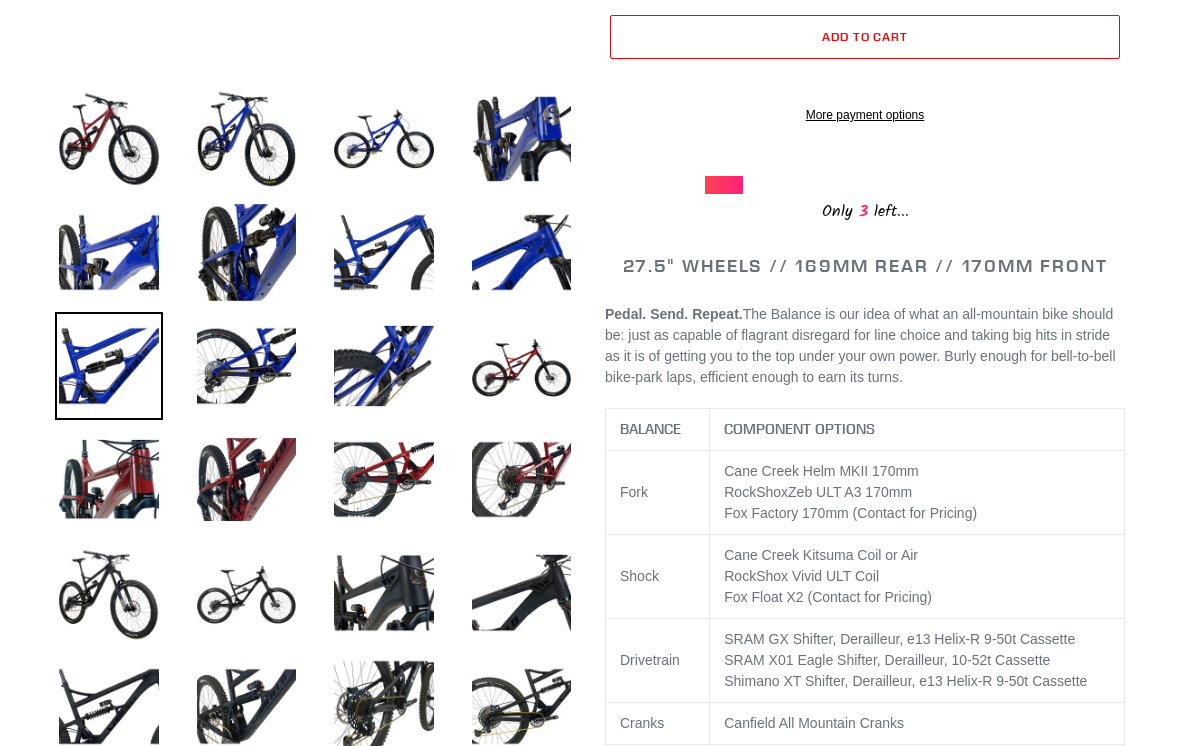 click at bounding box center (384, 593) 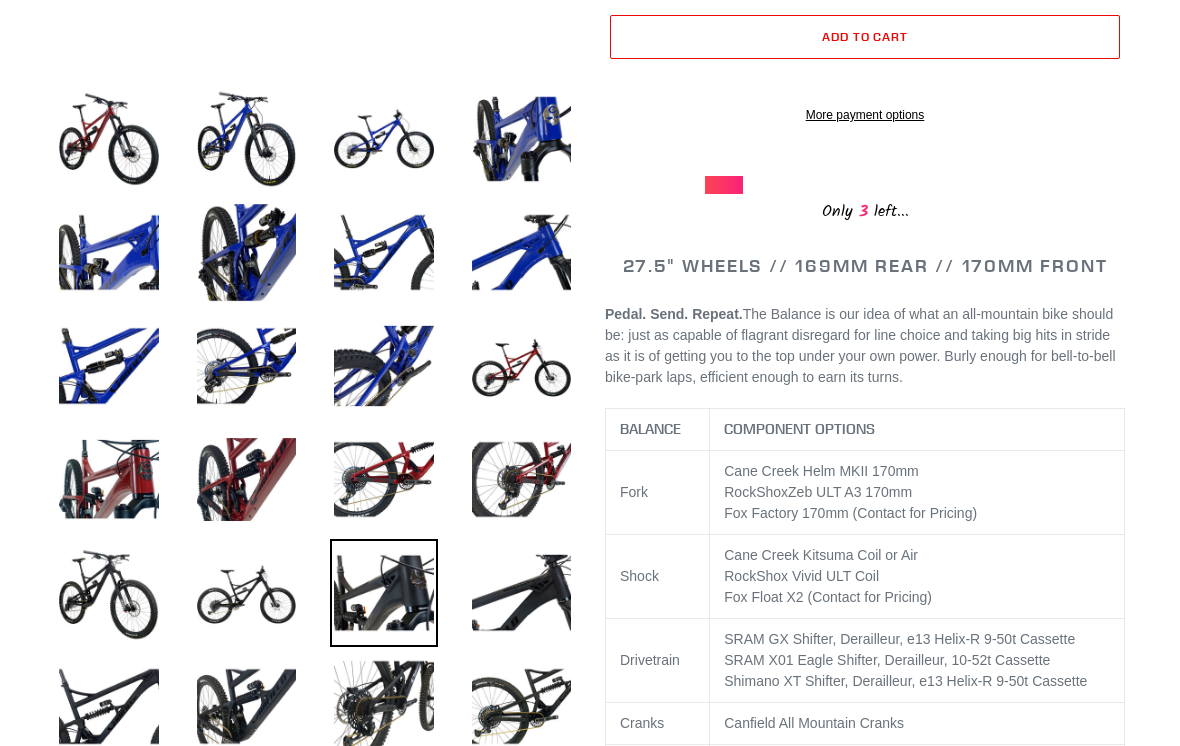 click at bounding box center (384, 707) 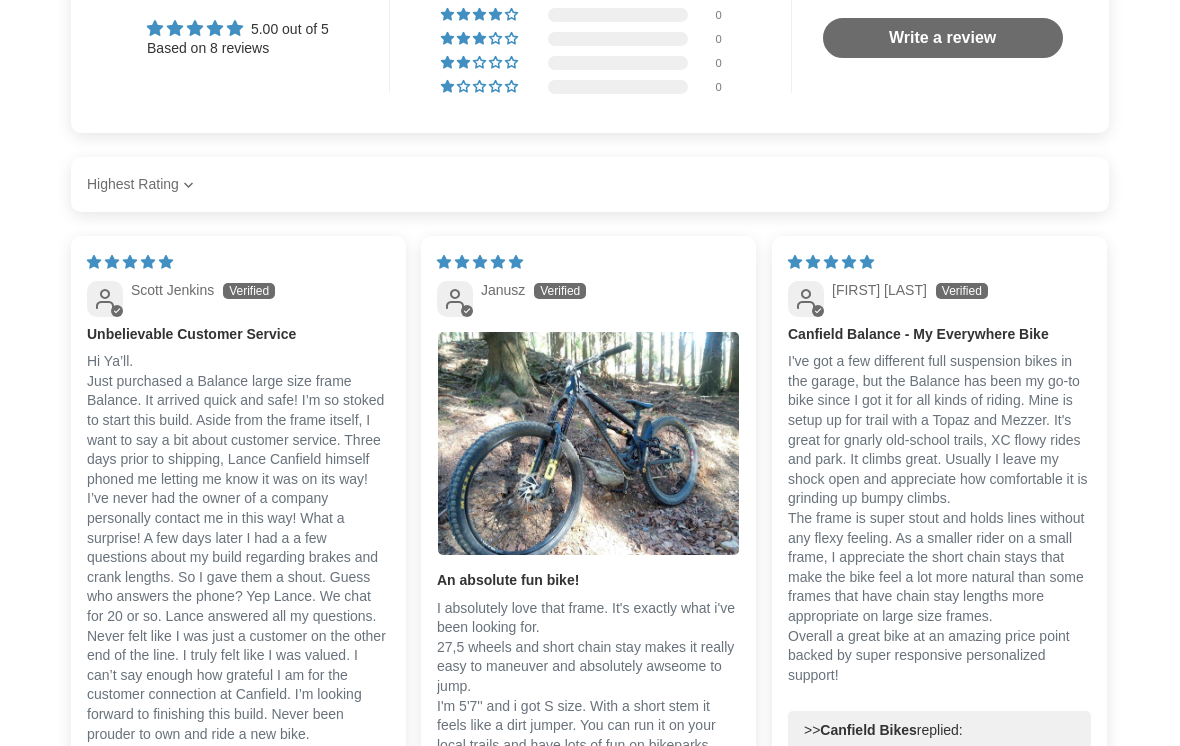 scroll, scrollTop: 4142, scrollLeft: 0, axis: vertical 